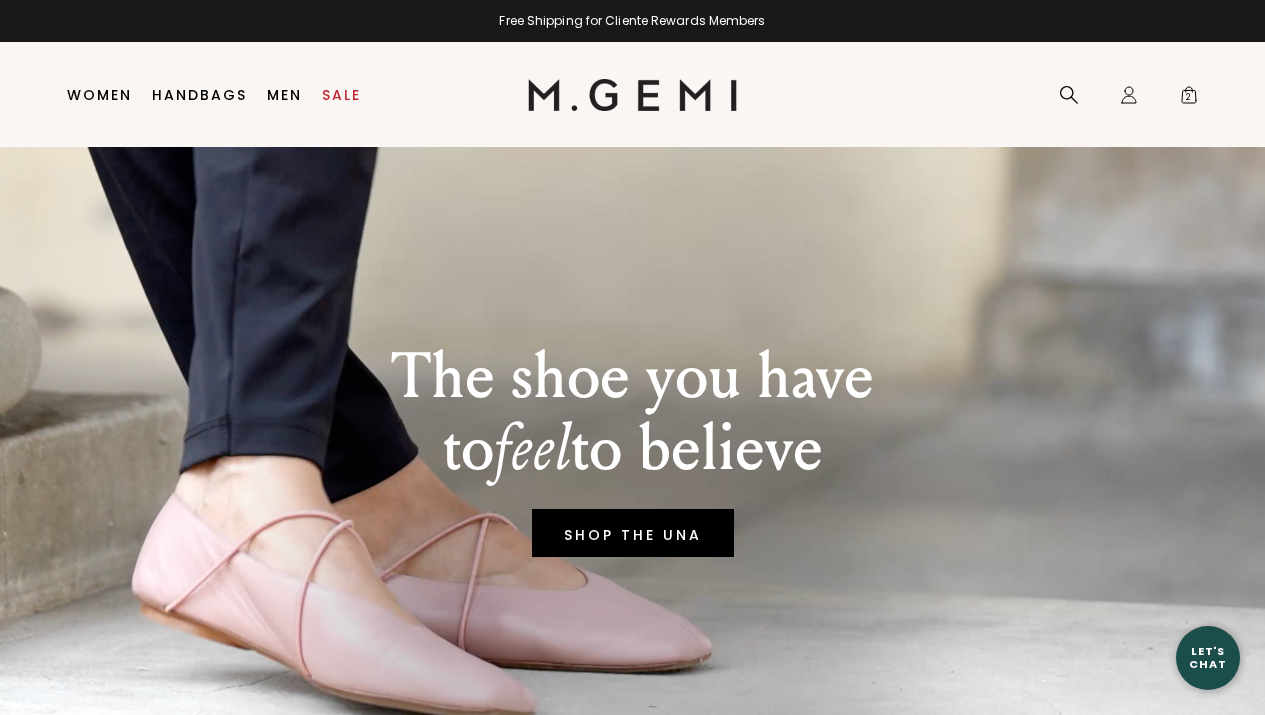 scroll, scrollTop: 0, scrollLeft: 0, axis: both 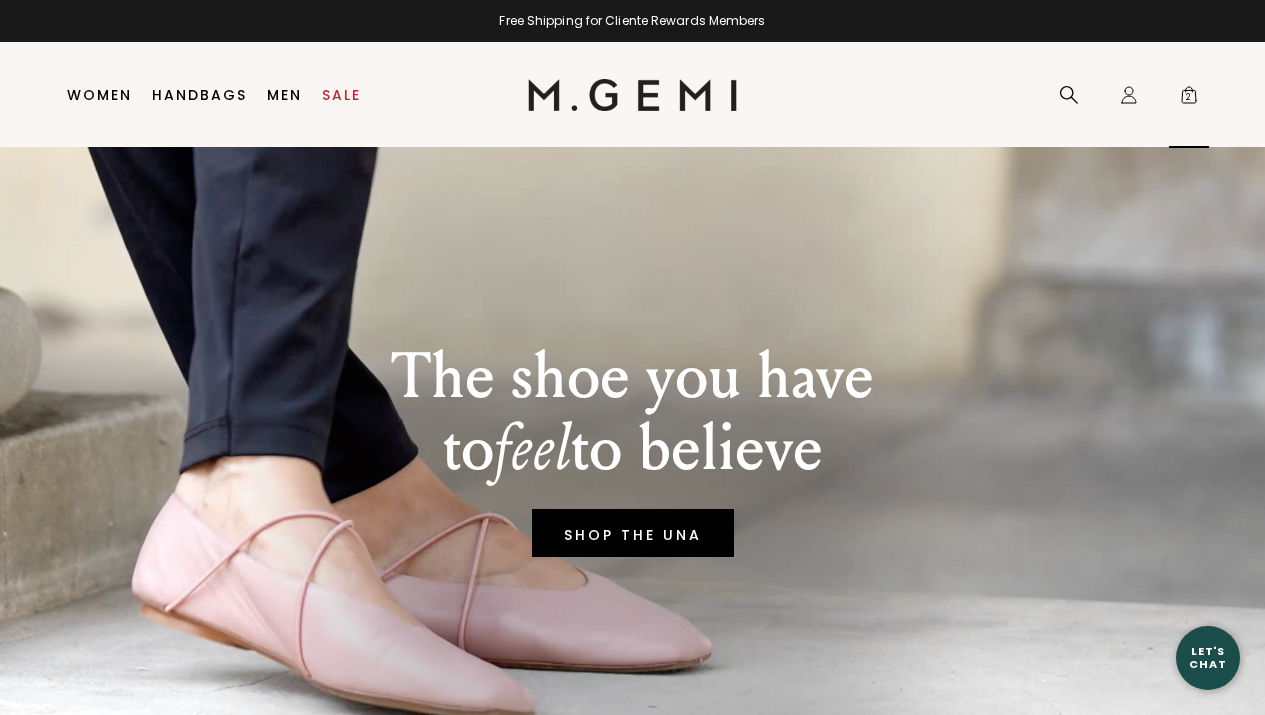 click on "2" at bounding box center (1189, 99) 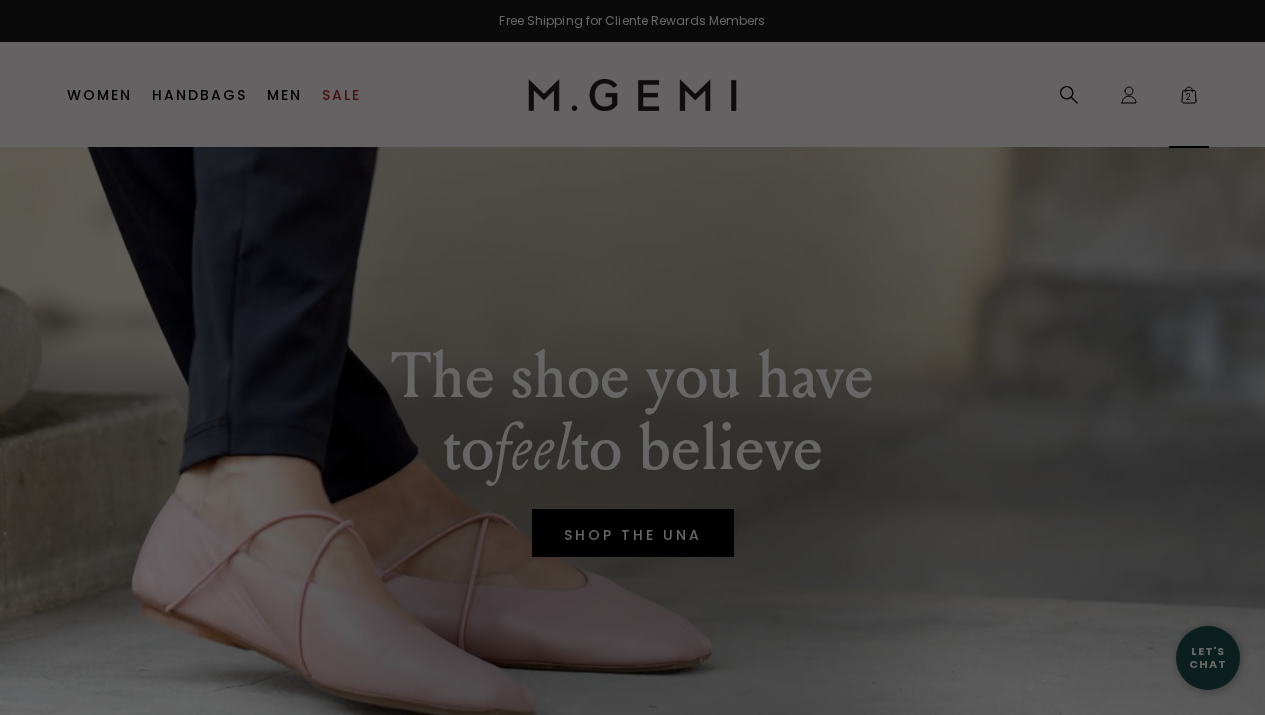 scroll, scrollTop: 0, scrollLeft: 0, axis: both 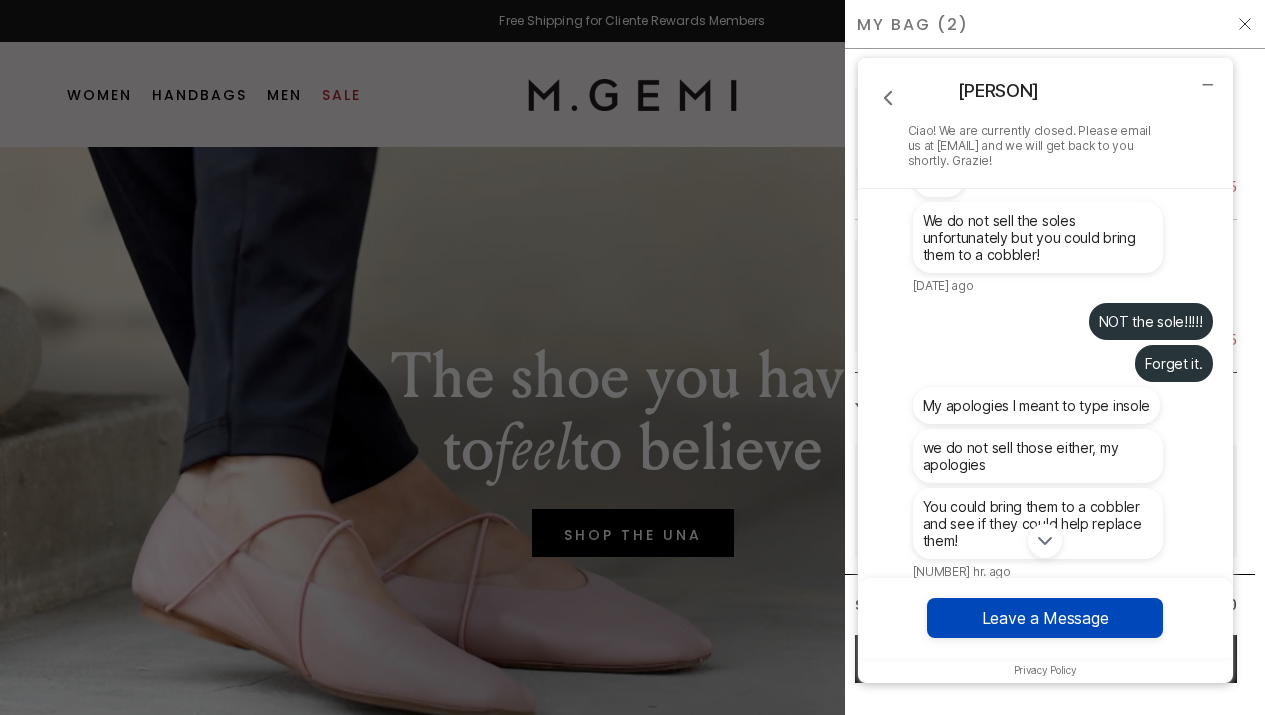 click on "Leave a Message" at bounding box center [1045, 618] 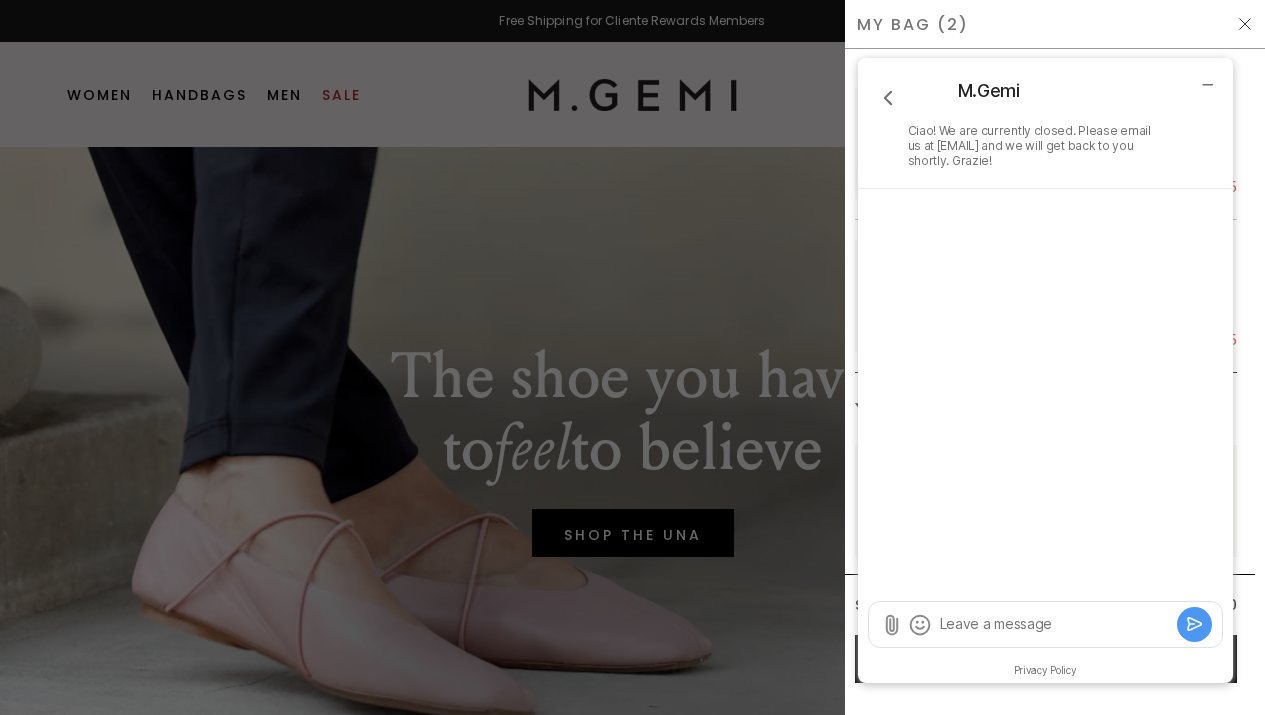 scroll, scrollTop: 0, scrollLeft: 0, axis: both 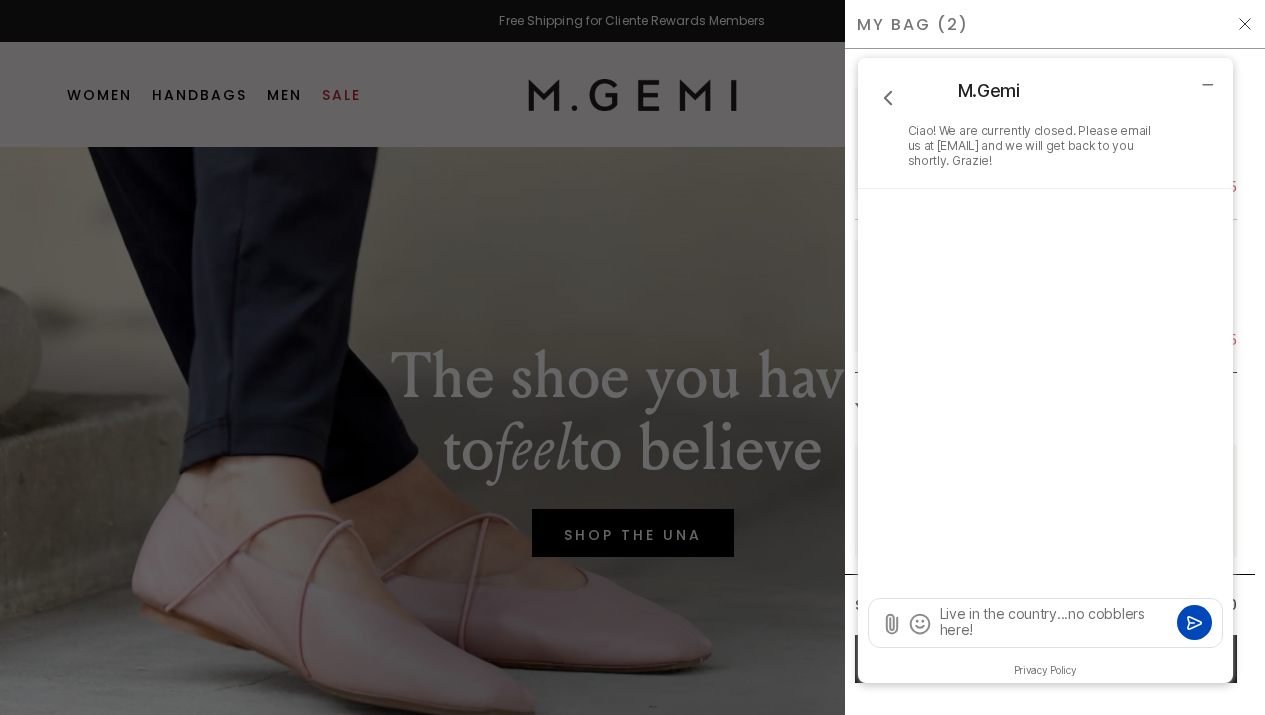 type on "Live in the country...no cobblers here!" 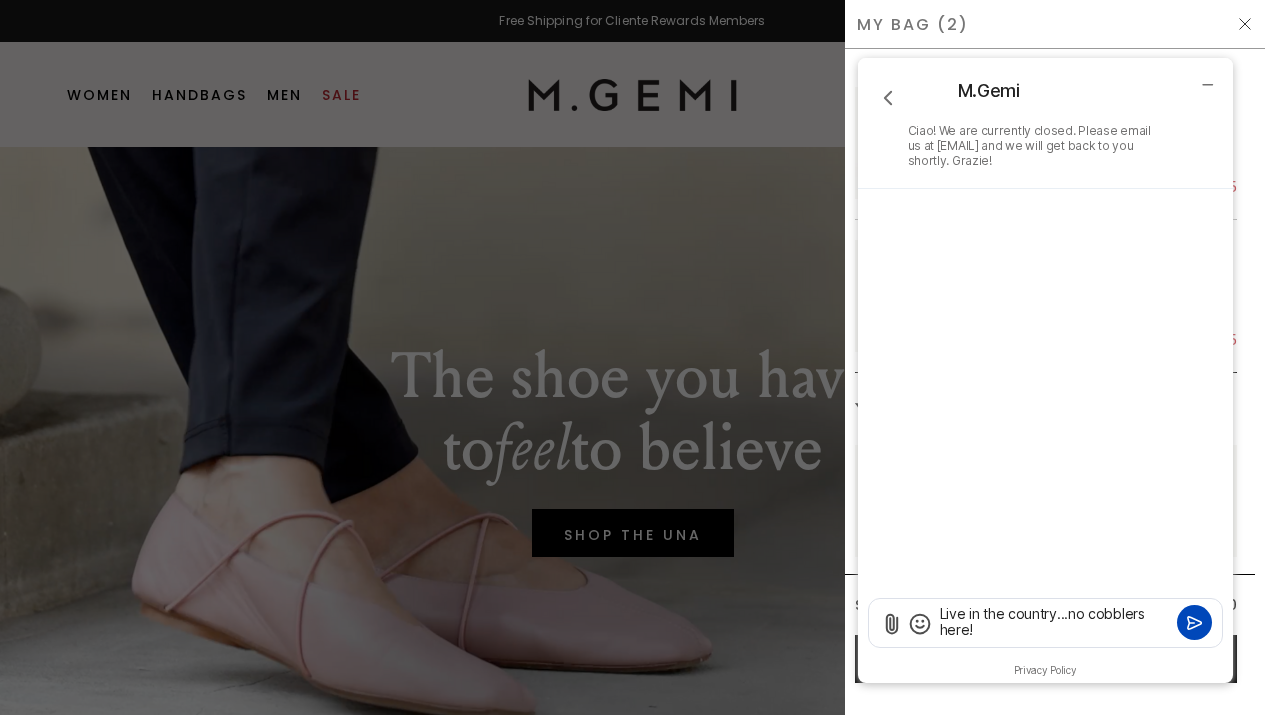 click 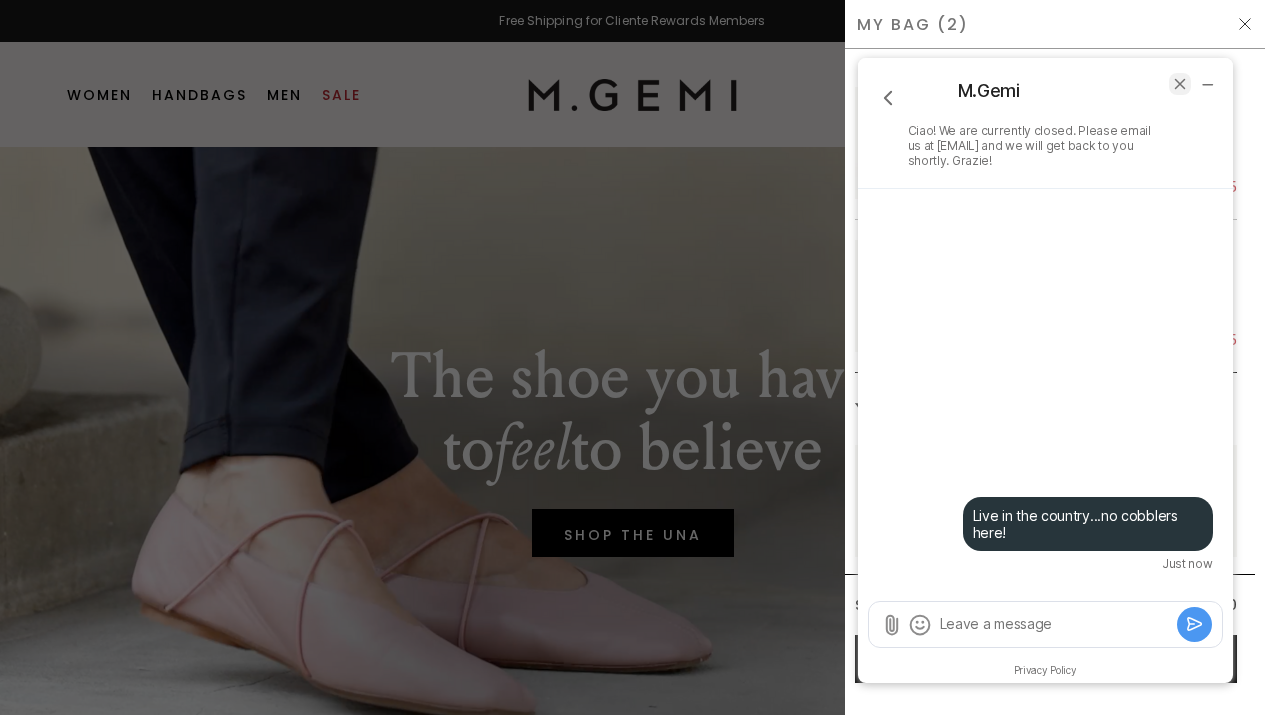 click 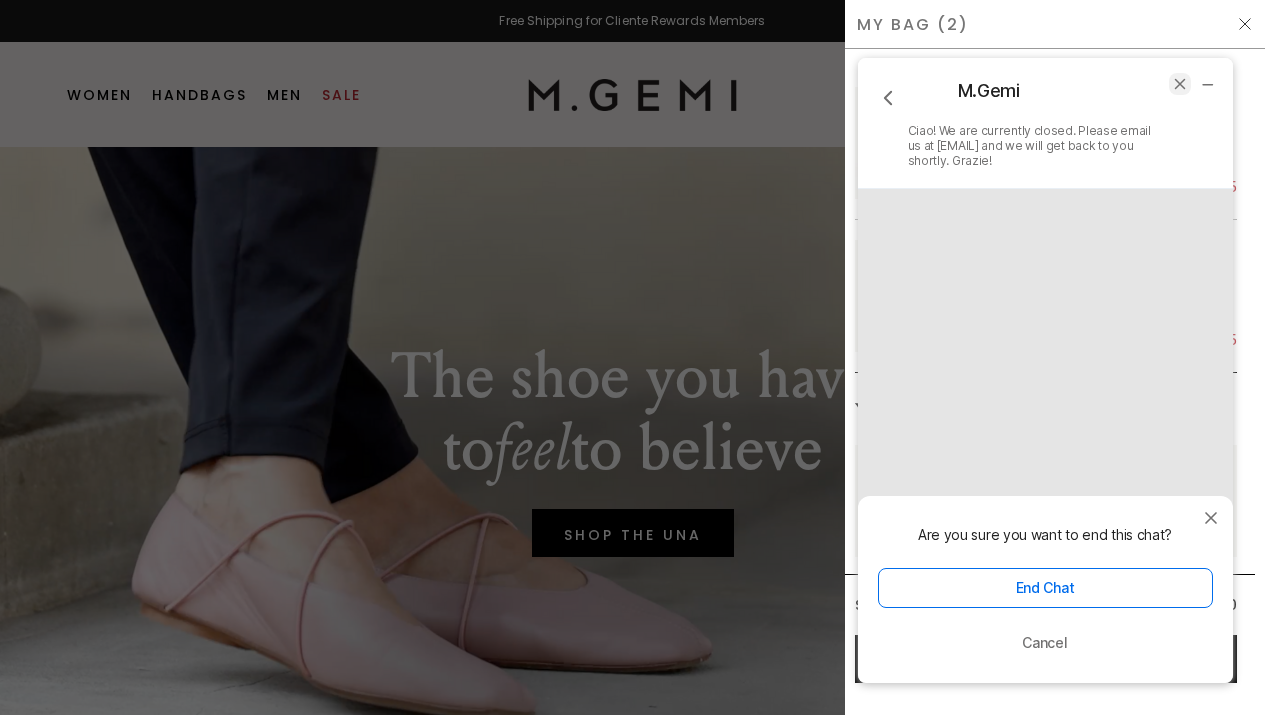 click 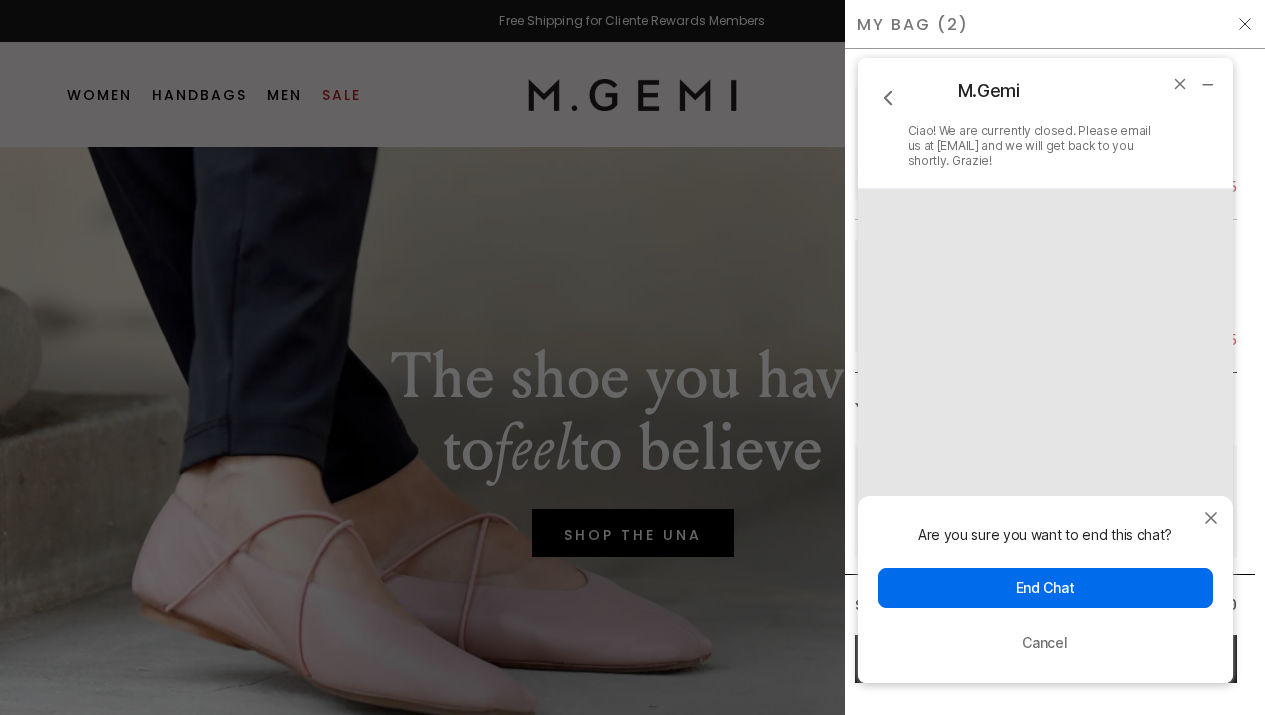 click on "End Chat" at bounding box center (1045, 588) 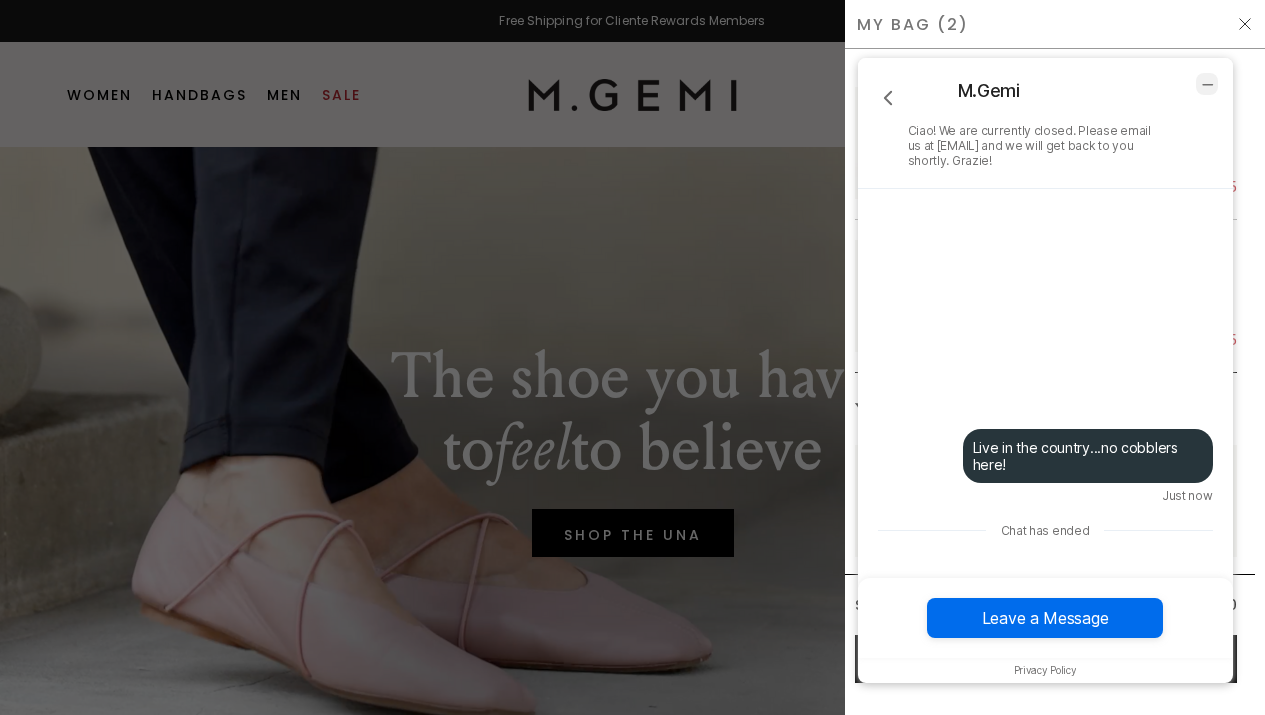 click 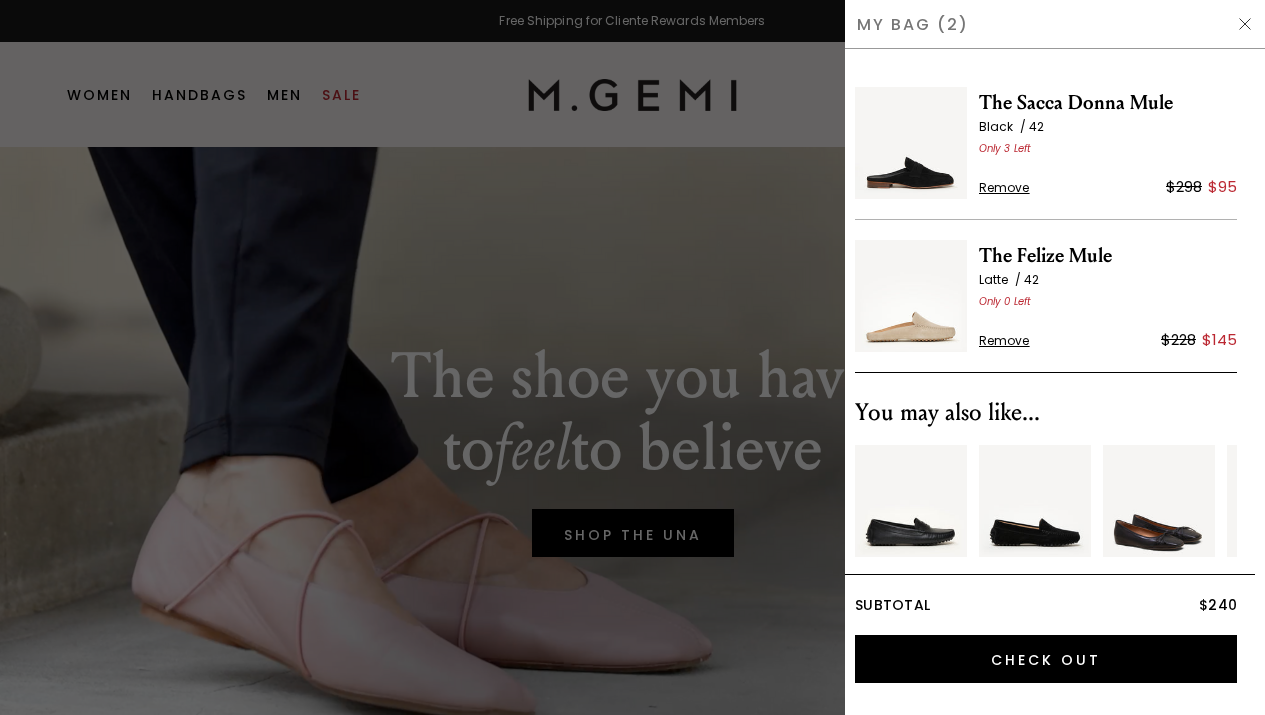 click at bounding box center [911, 296] 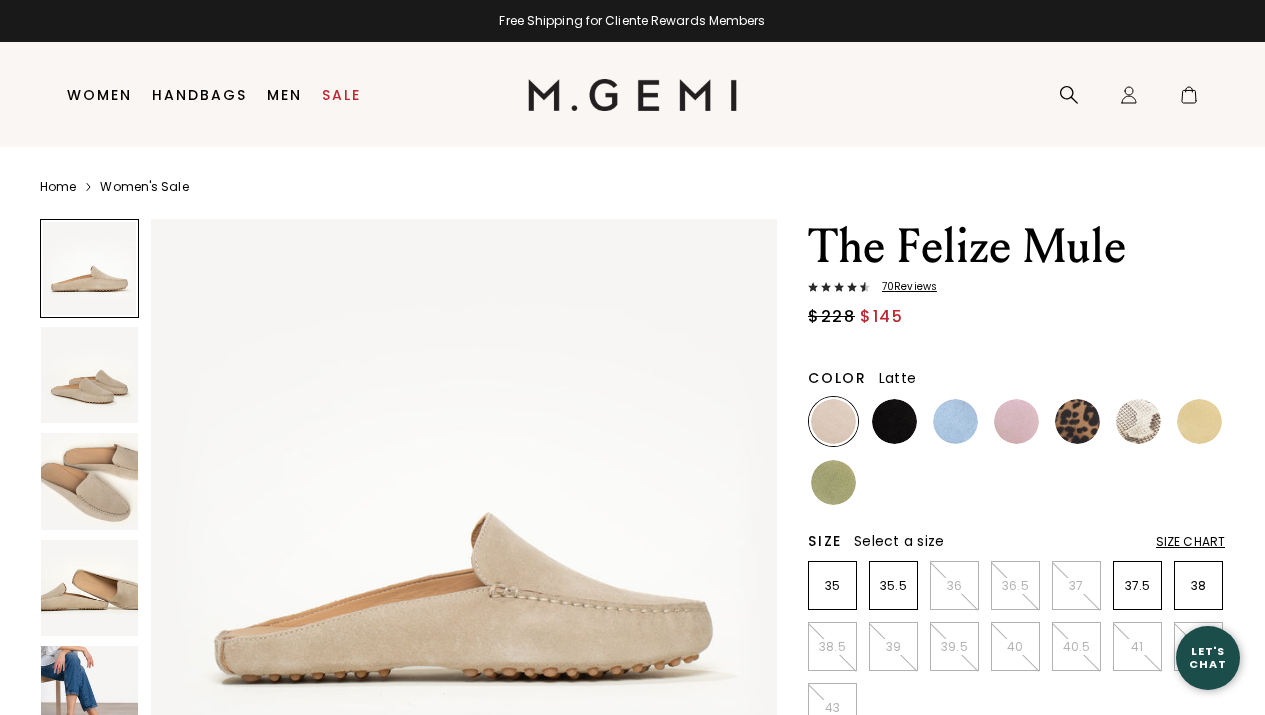scroll, scrollTop: 0, scrollLeft: 0, axis: both 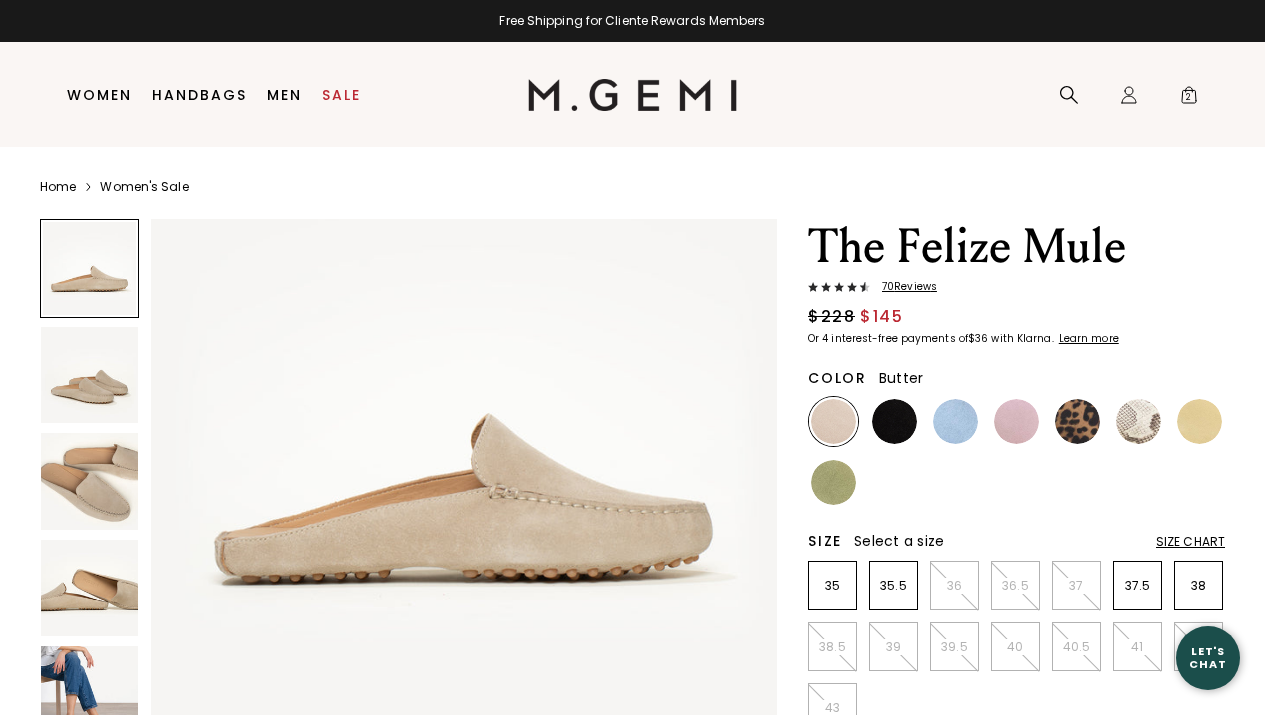 click at bounding box center (1199, 421) 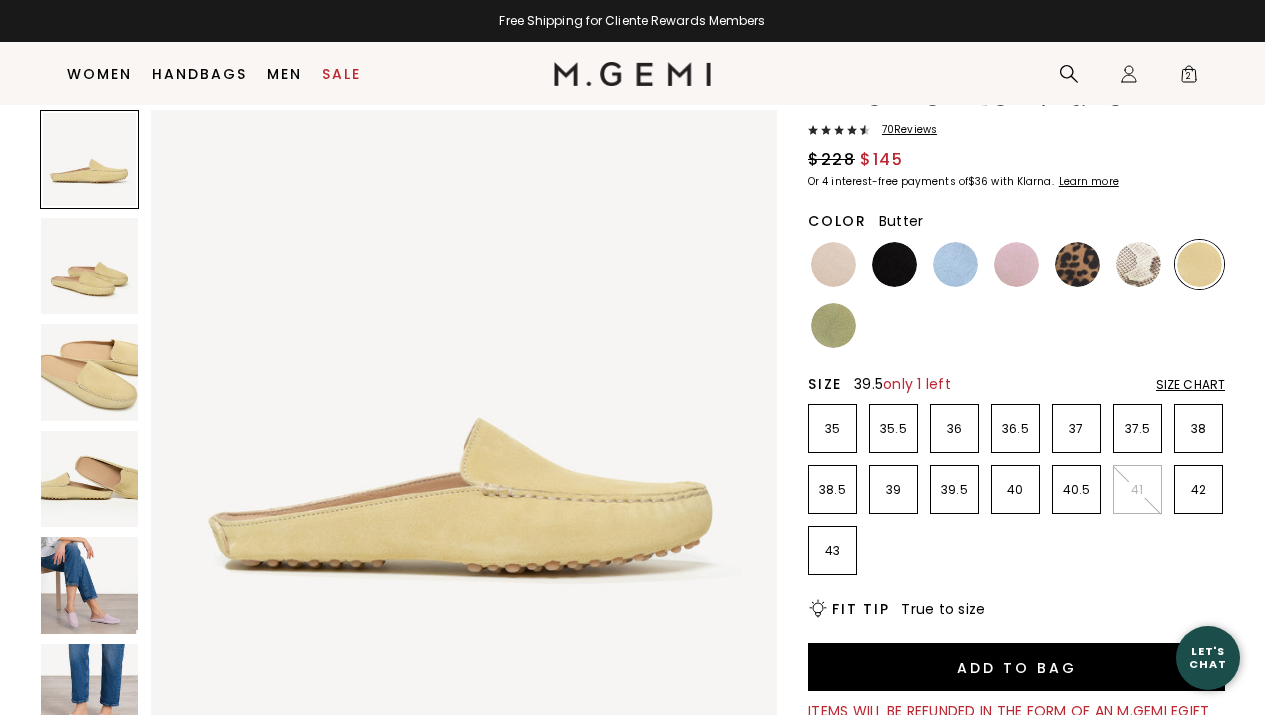 scroll, scrollTop: 116, scrollLeft: 0, axis: vertical 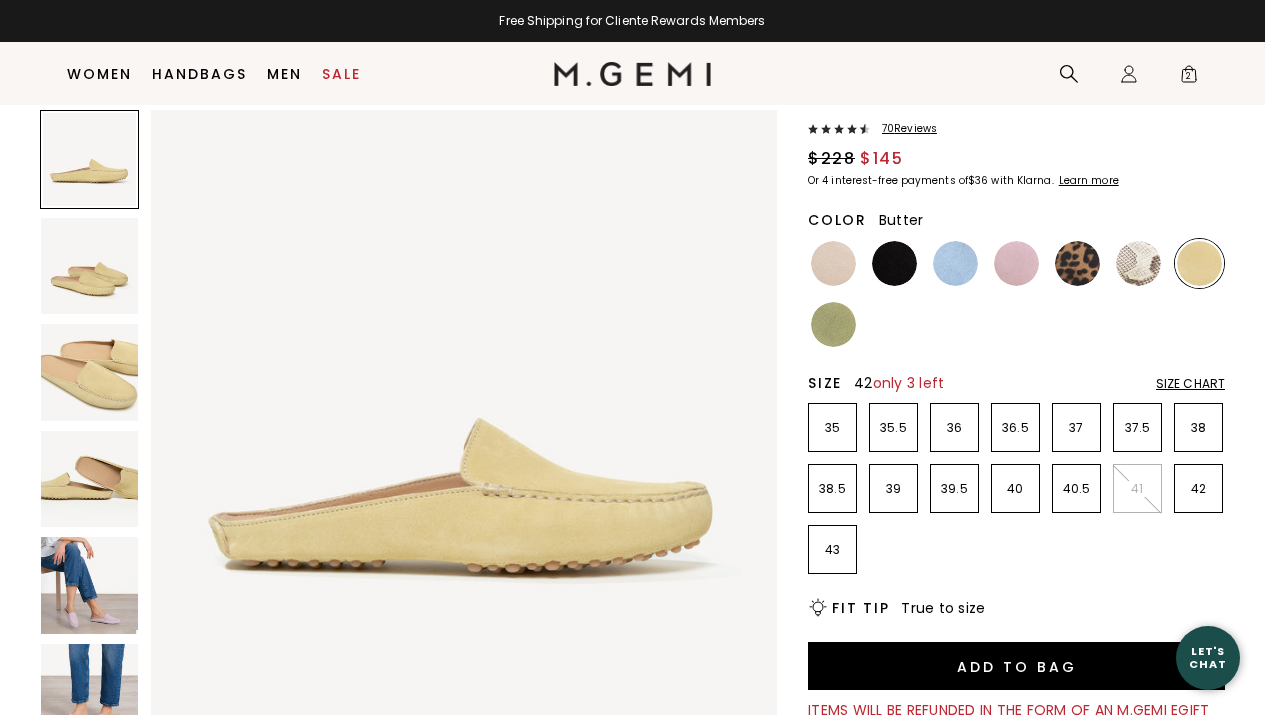 click on "42" at bounding box center (1198, 489) 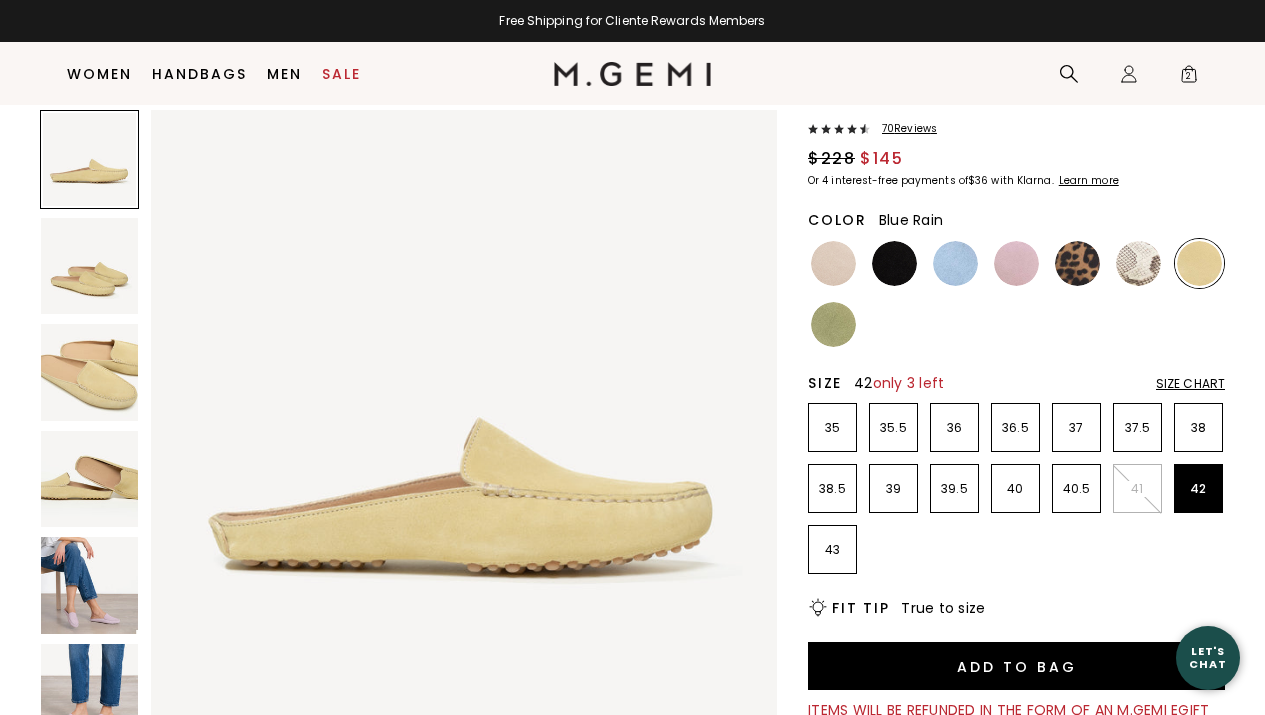 click at bounding box center [955, 263] 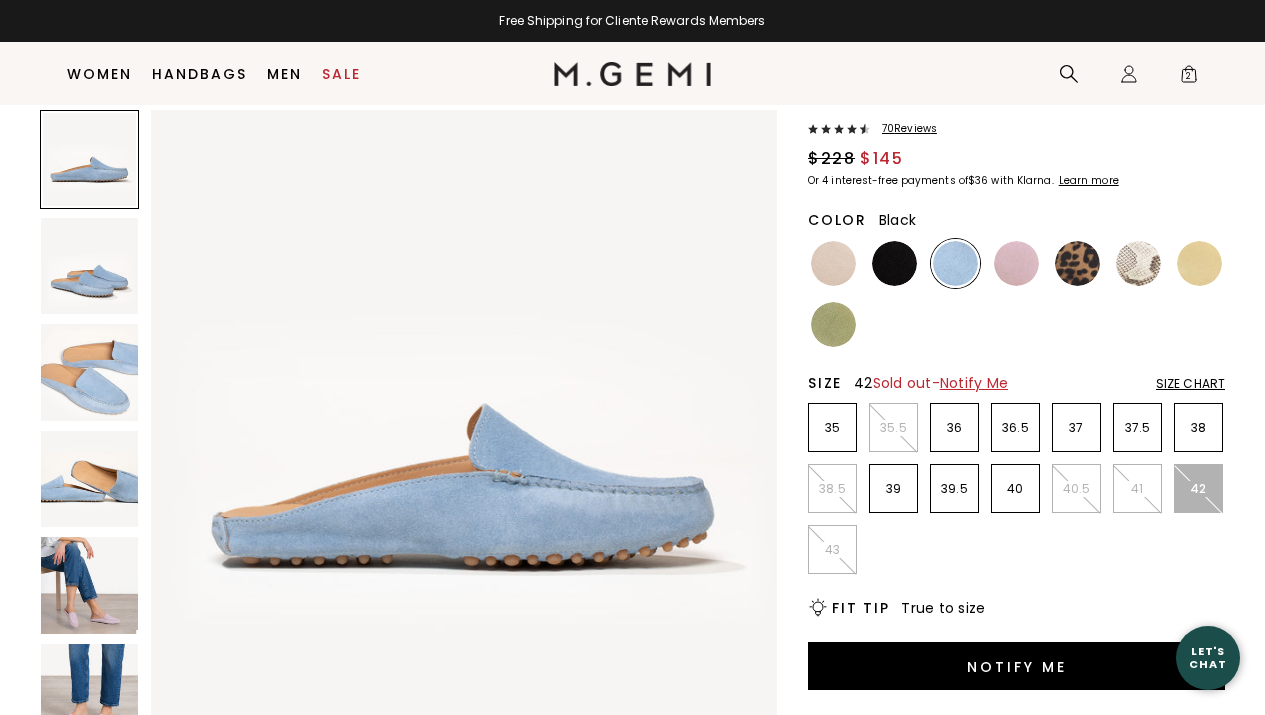 click at bounding box center [894, 263] 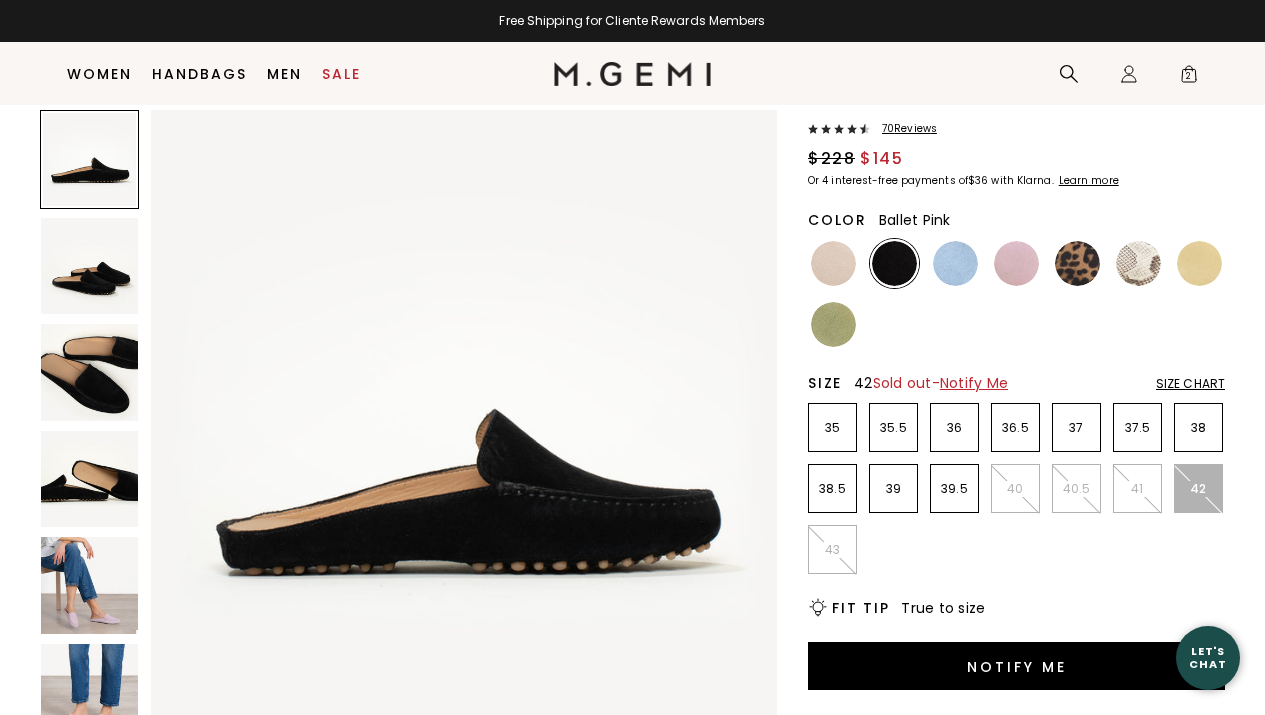 click at bounding box center [1016, 263] 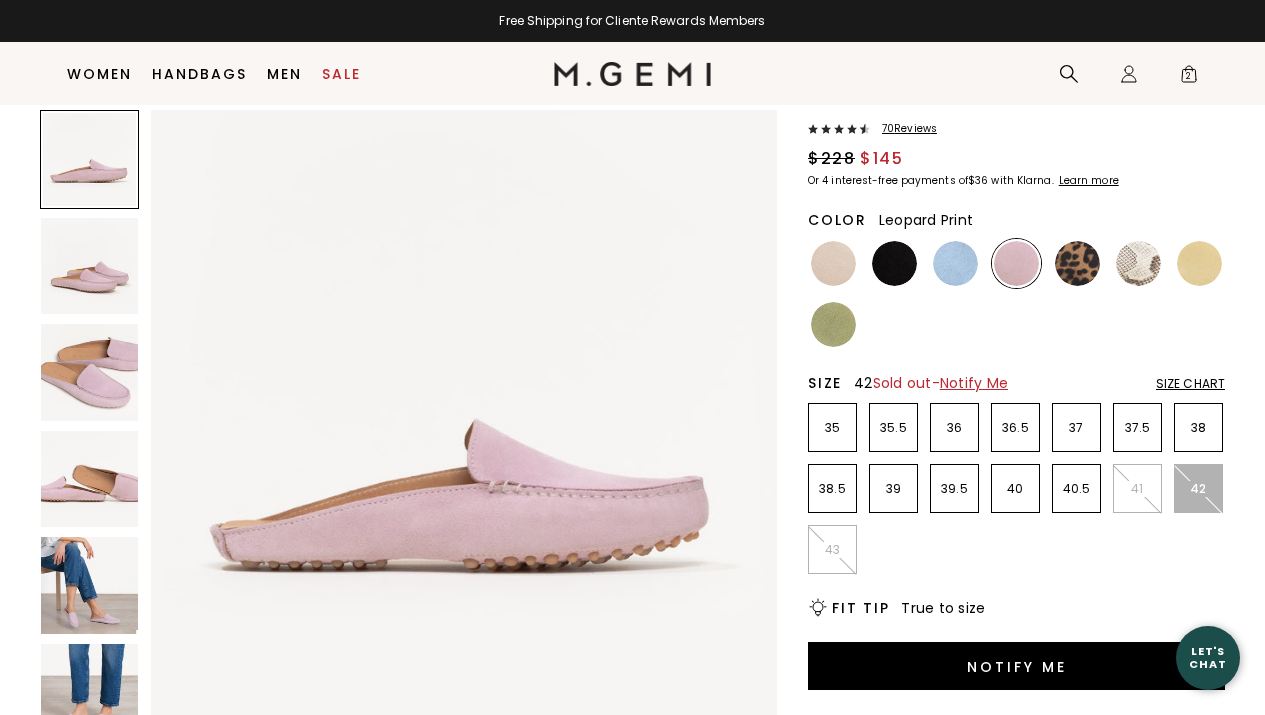 click at bounding box center (1077, 263) 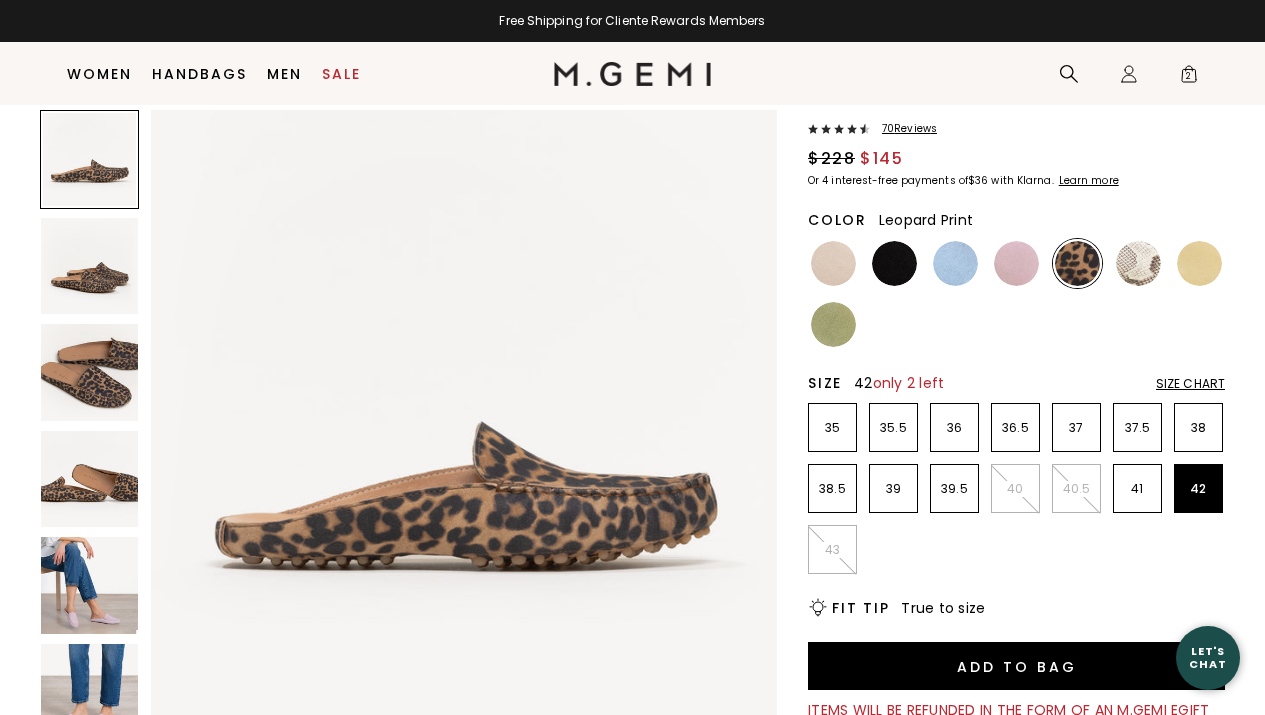click at bounding box center (89, 372) 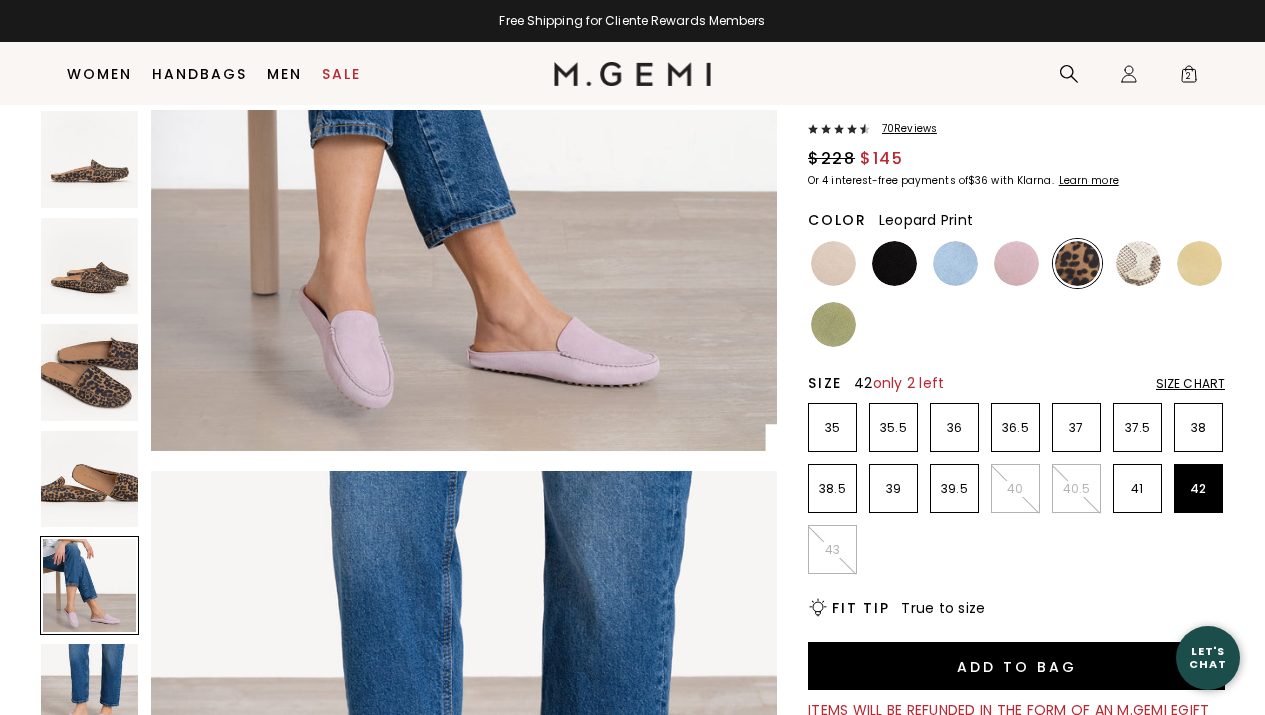 scroll, scrollTop: 2855, scrollLeft: 0, axis: vertical 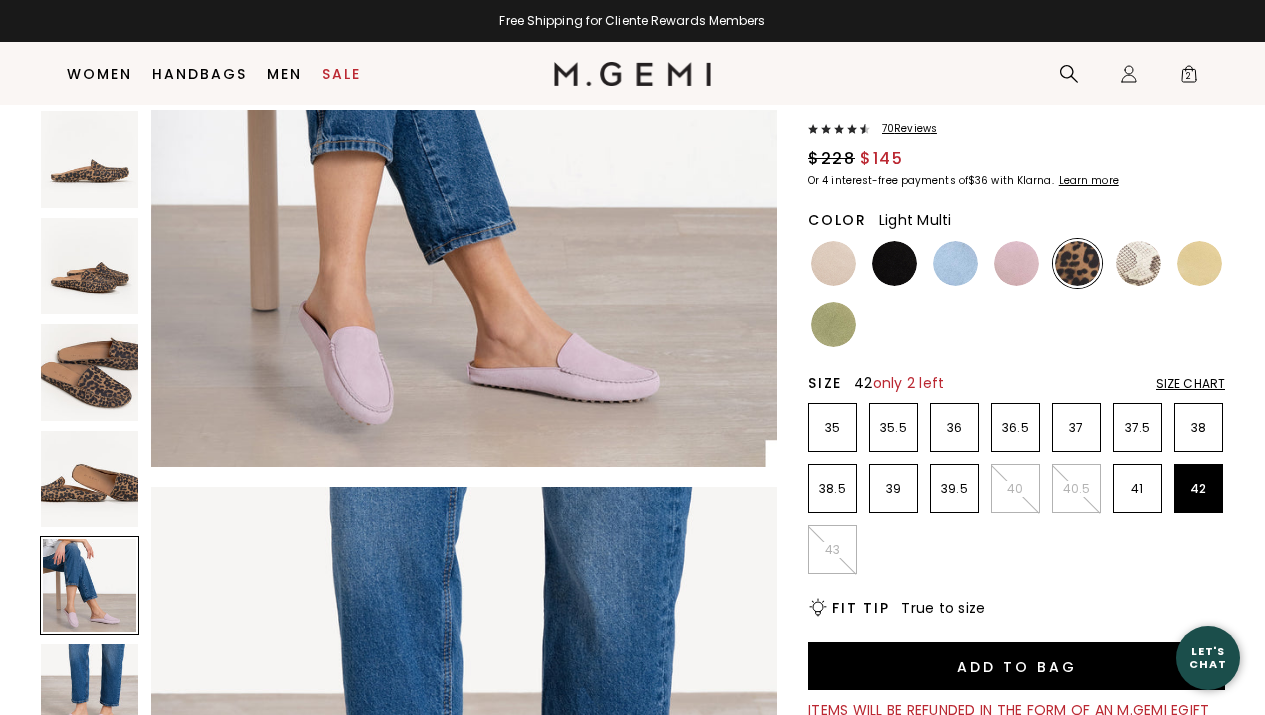 click at bounding box center (1138, 263) 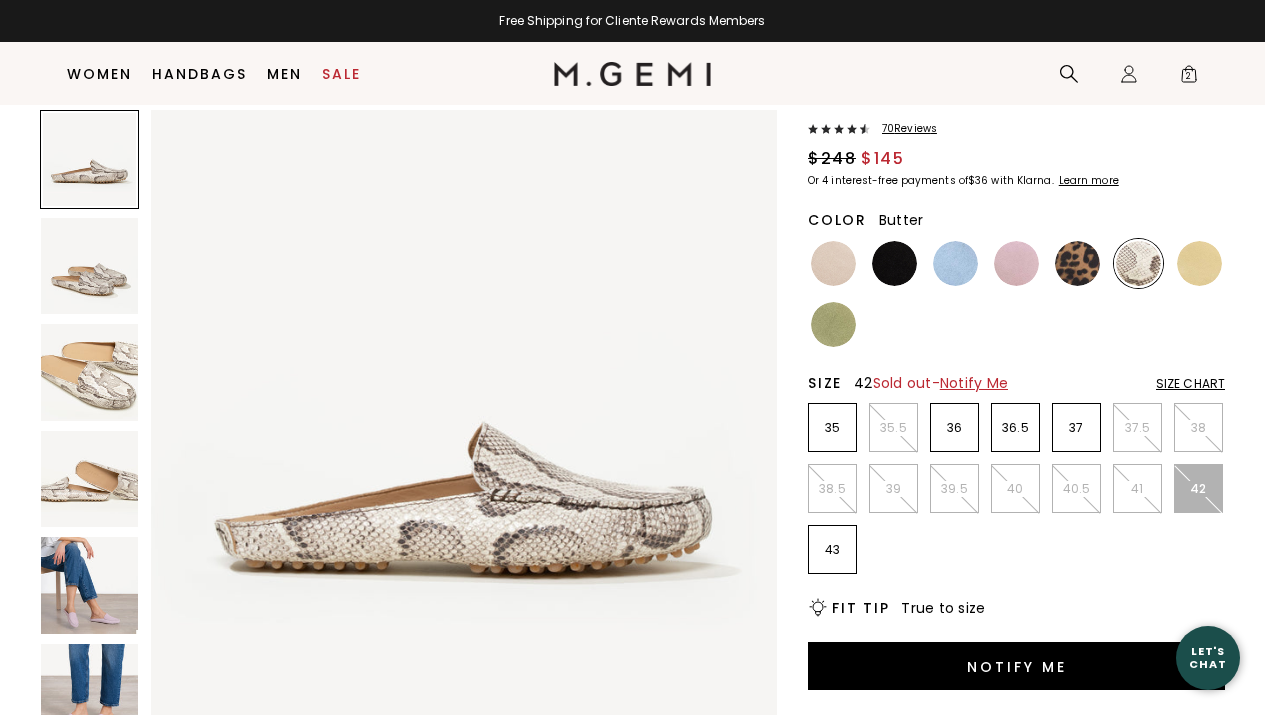 click at bounding box center [1199, 263] 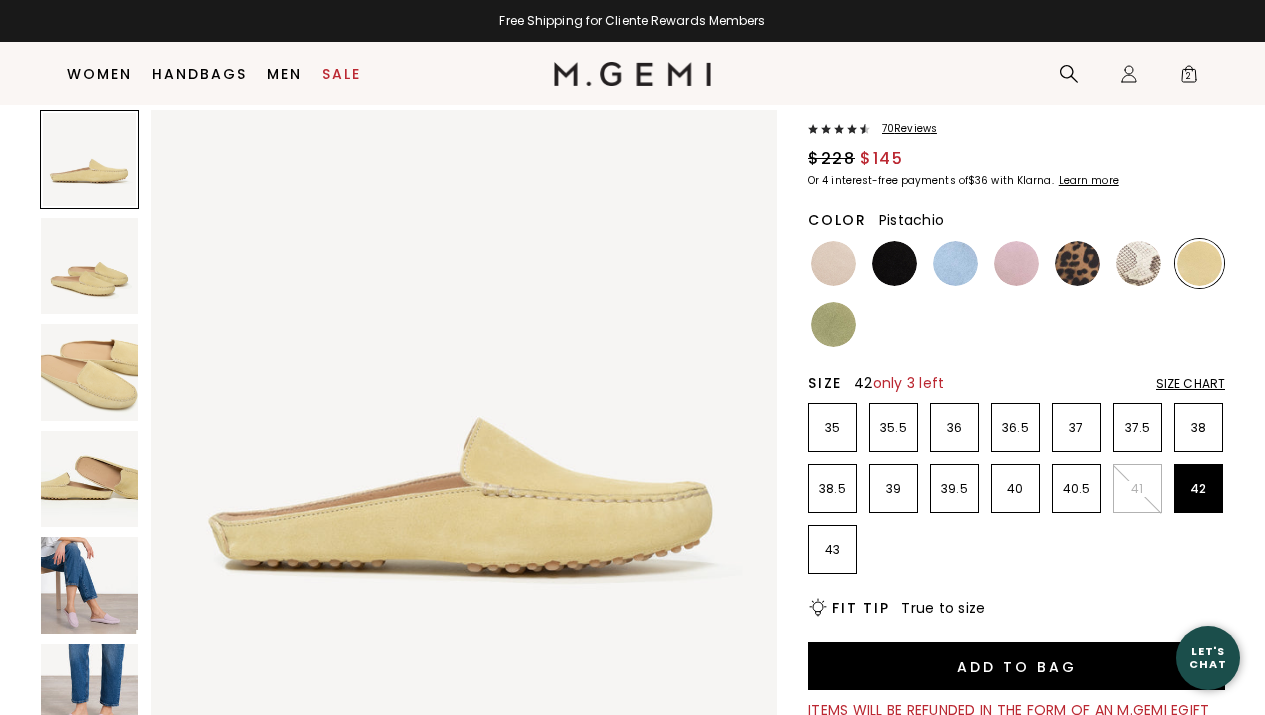 click at bounding box center [833, 324] 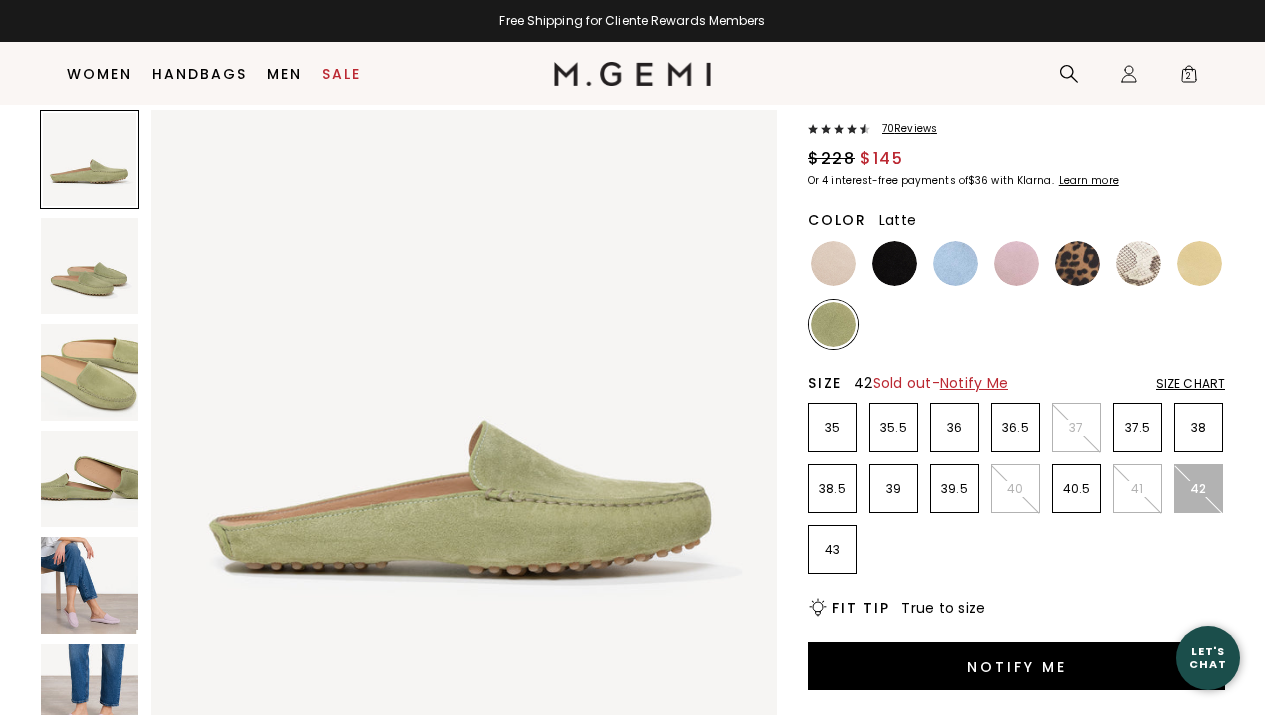 click at bounding box center [833, 263] 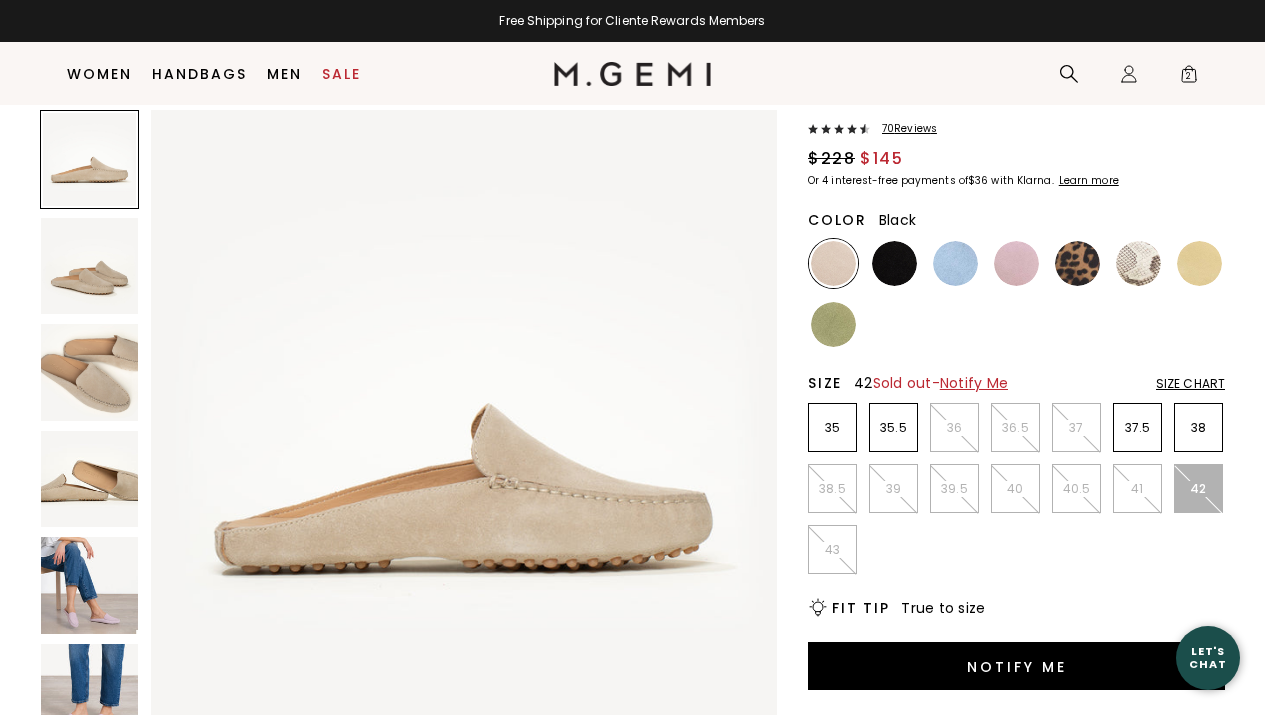 click at bounding box center (894, 263) 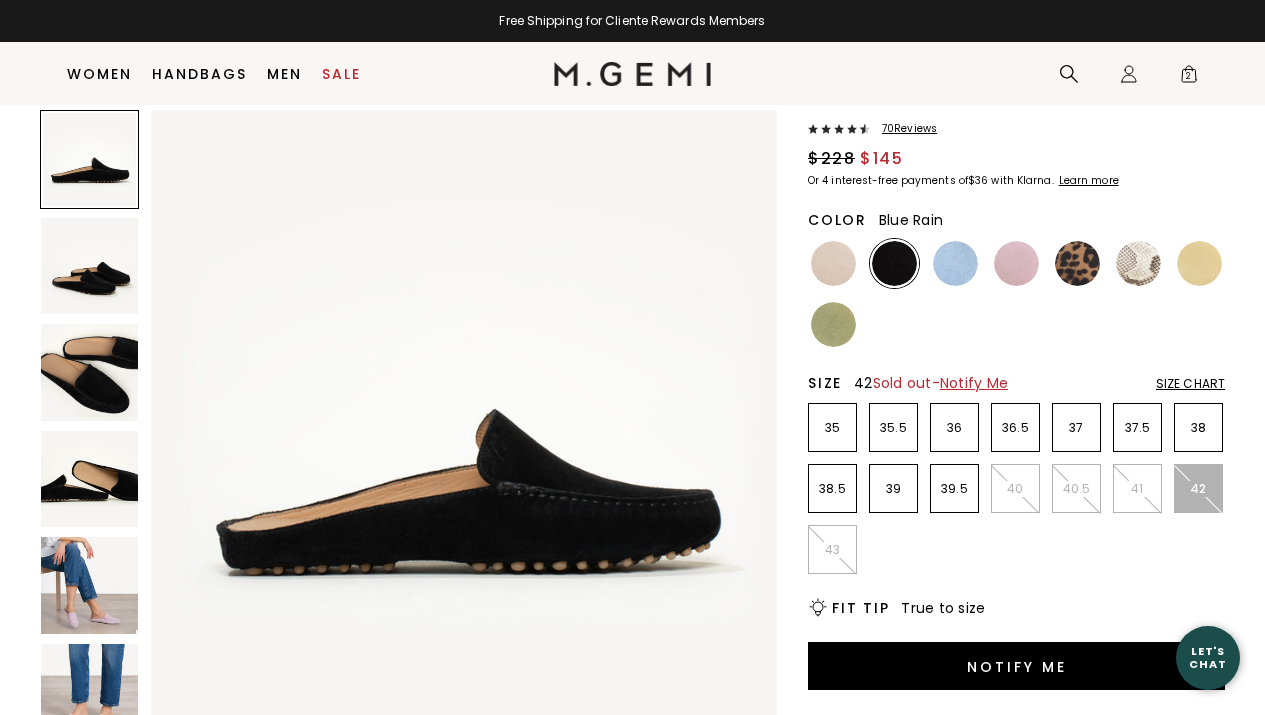 click at bounding box center [955, 263] 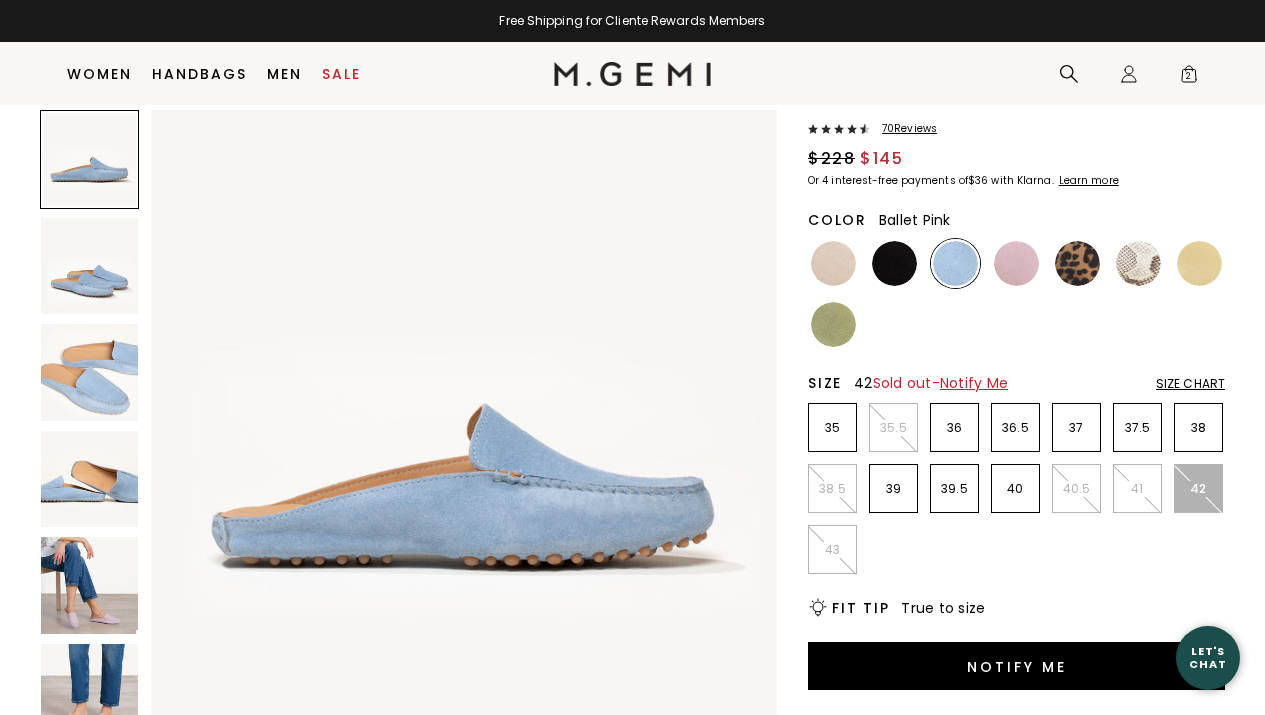 click at bounding box center [1016, 263] 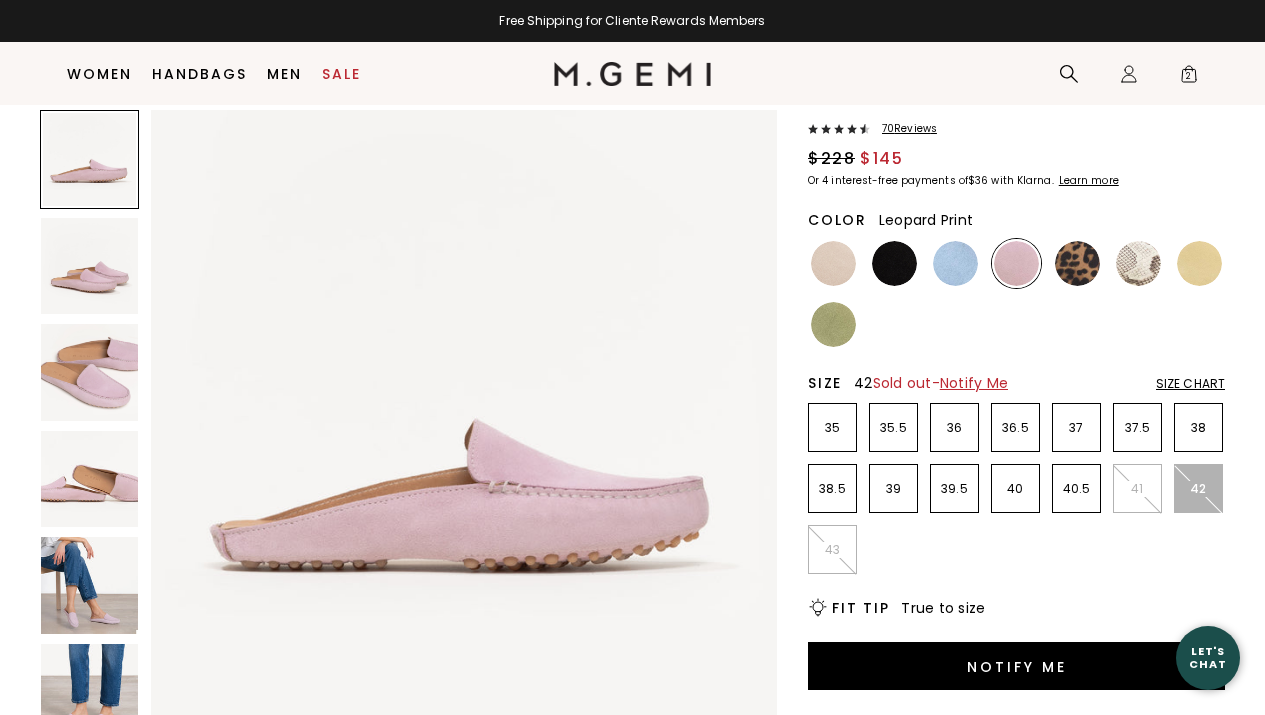 click at bounding box center (1077, 263) 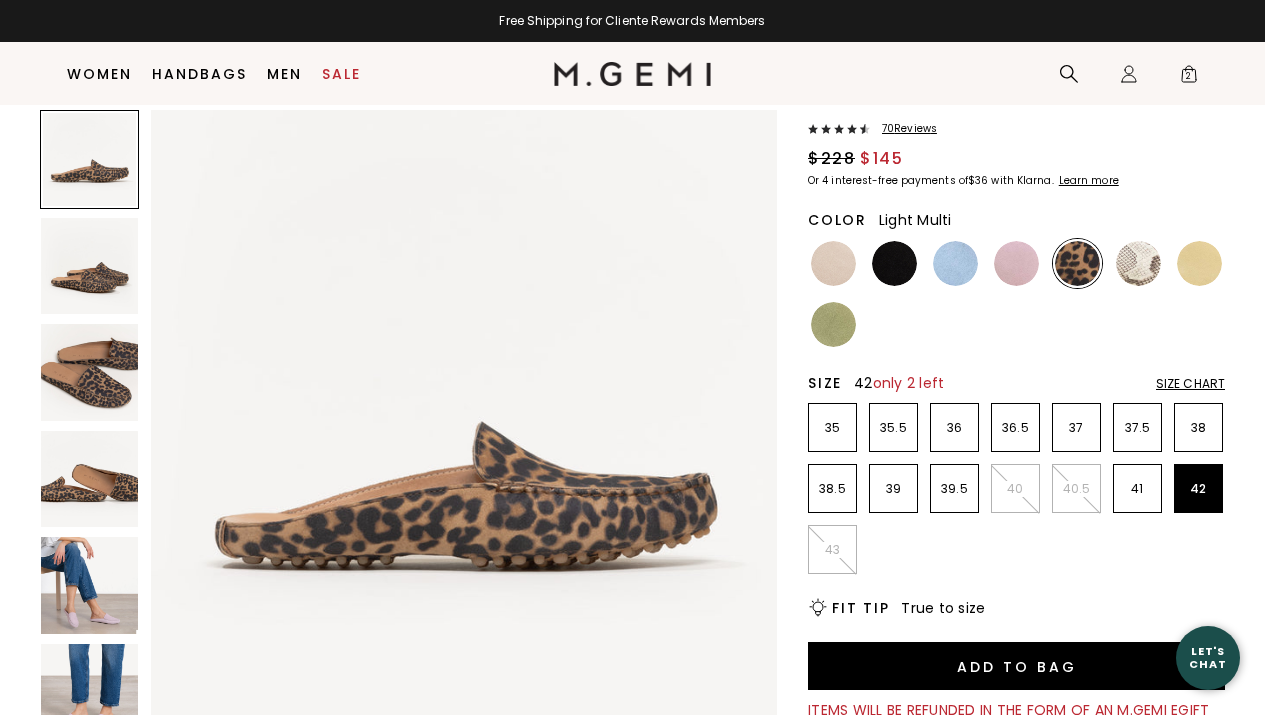 click at bounding box center [1138, 263] 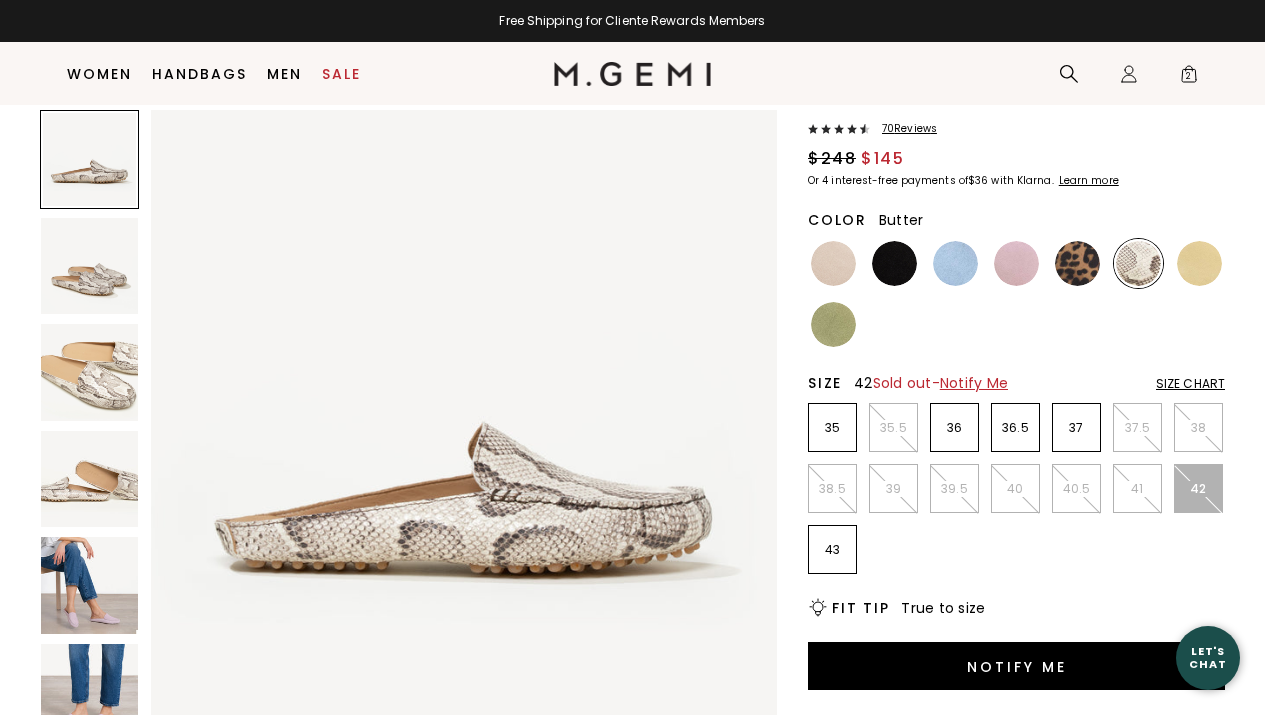 click at bounding box center (1199, 263) 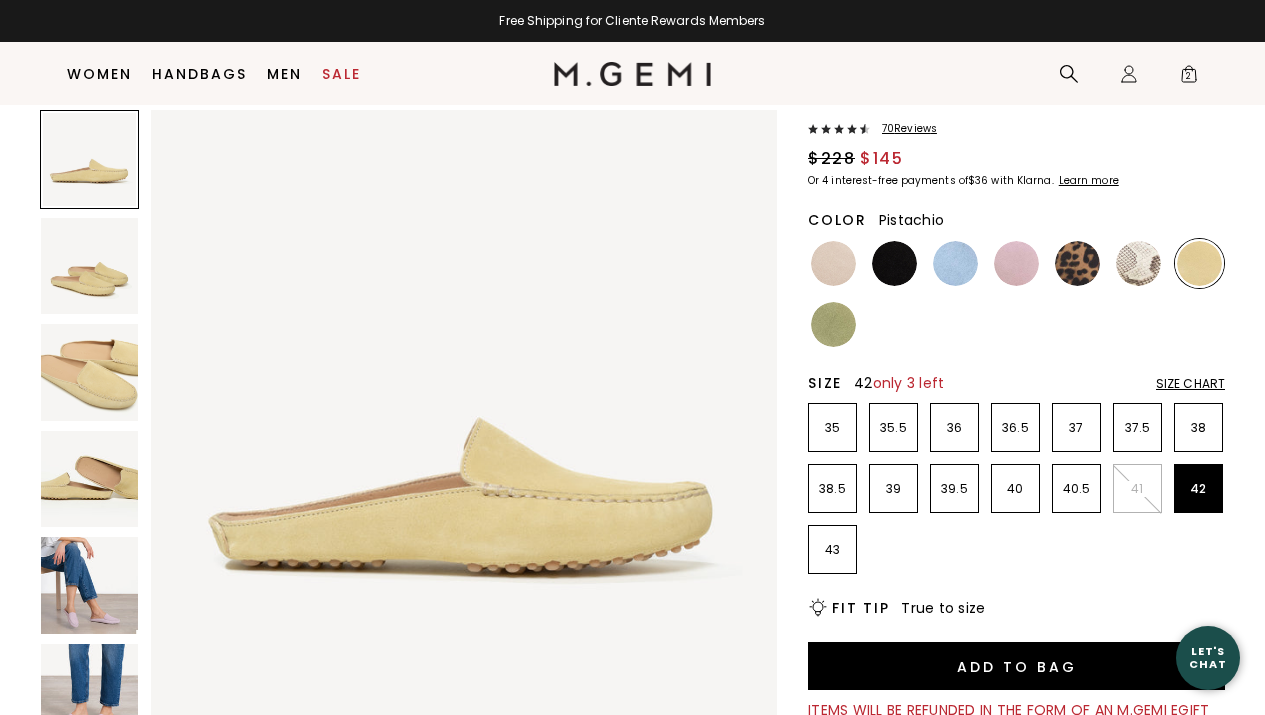 click at bounding box center [833, 324] 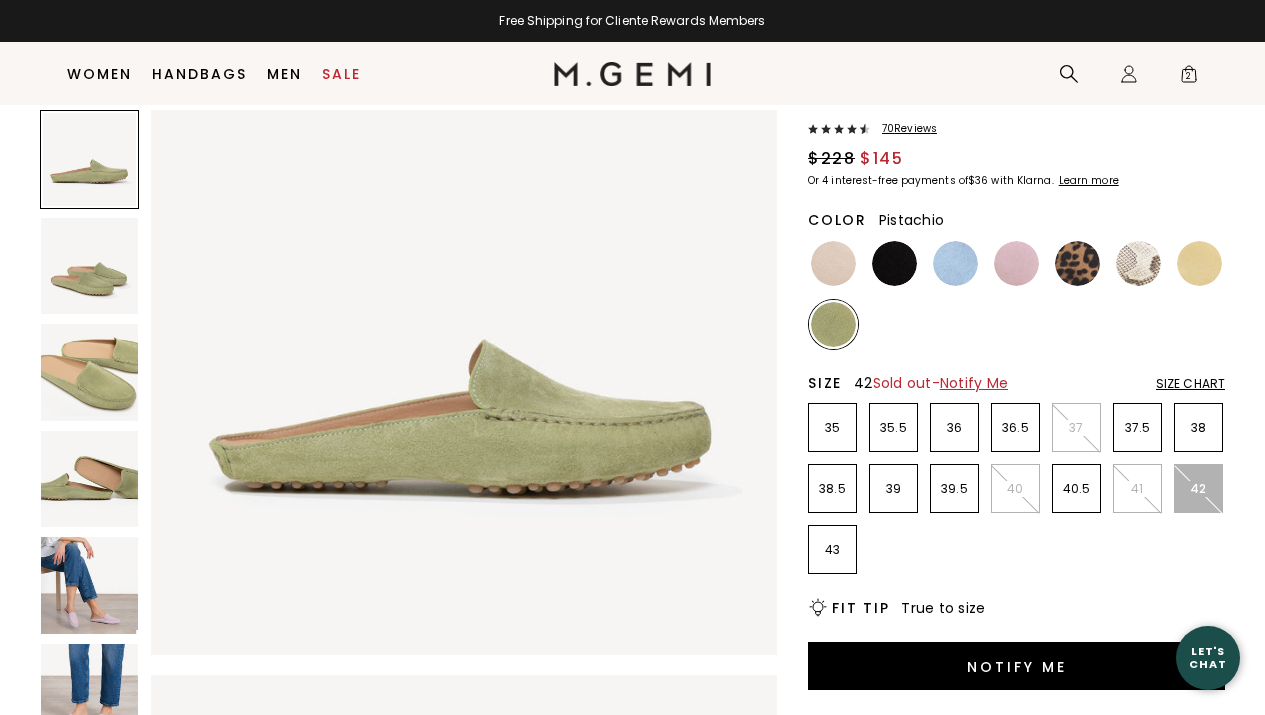scroll, scrollTop: 84, scrollLeft: 0, axis: vertical 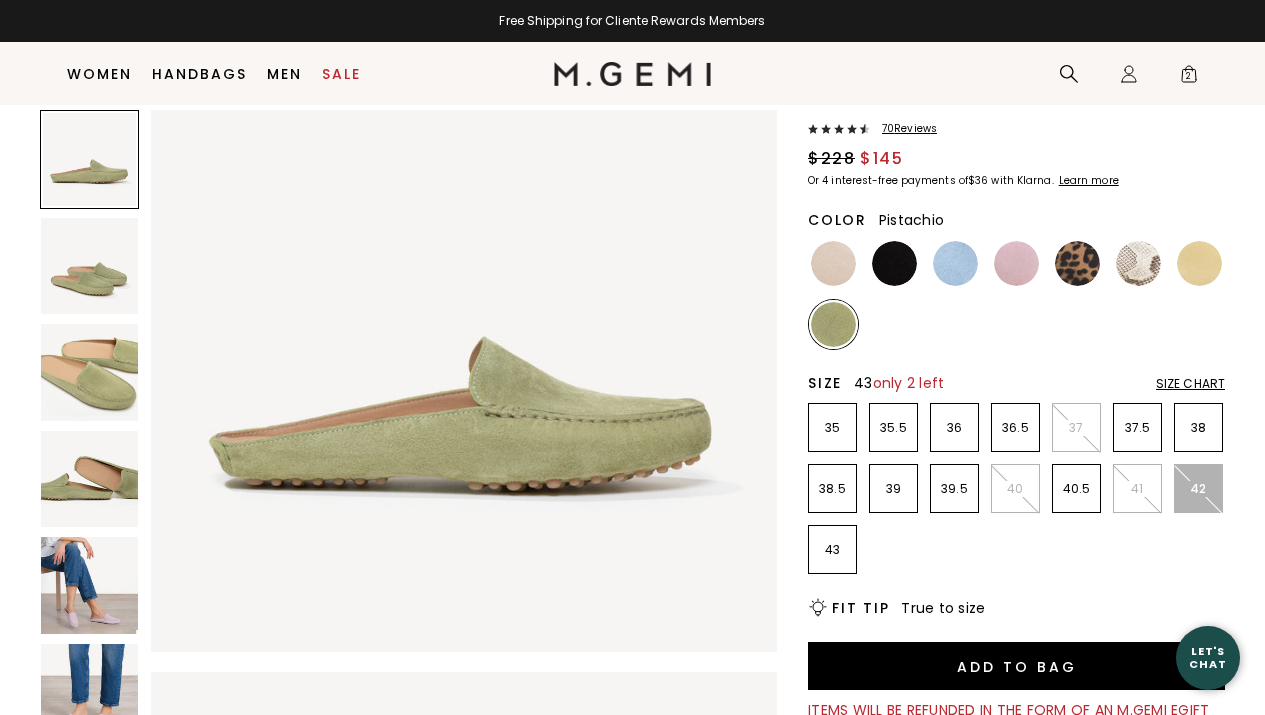 click on "43" at bounding box center (832, 549) 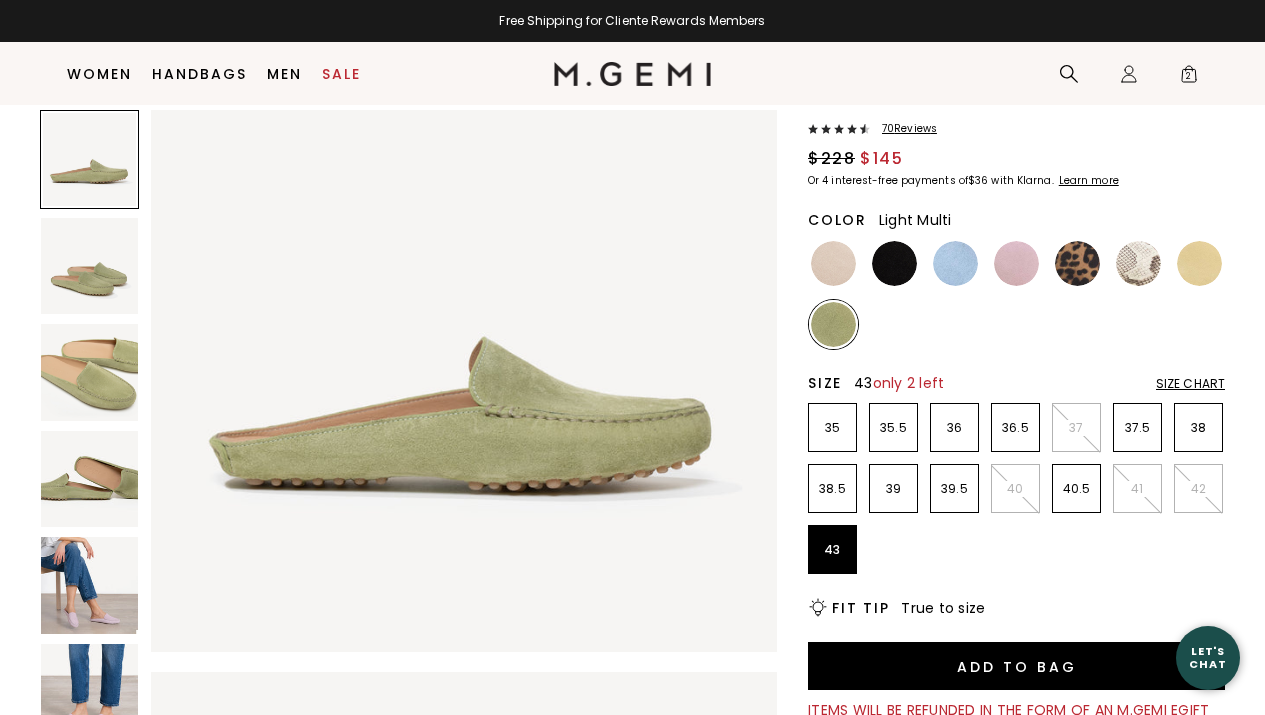 click at bounding box center (1138, 263) 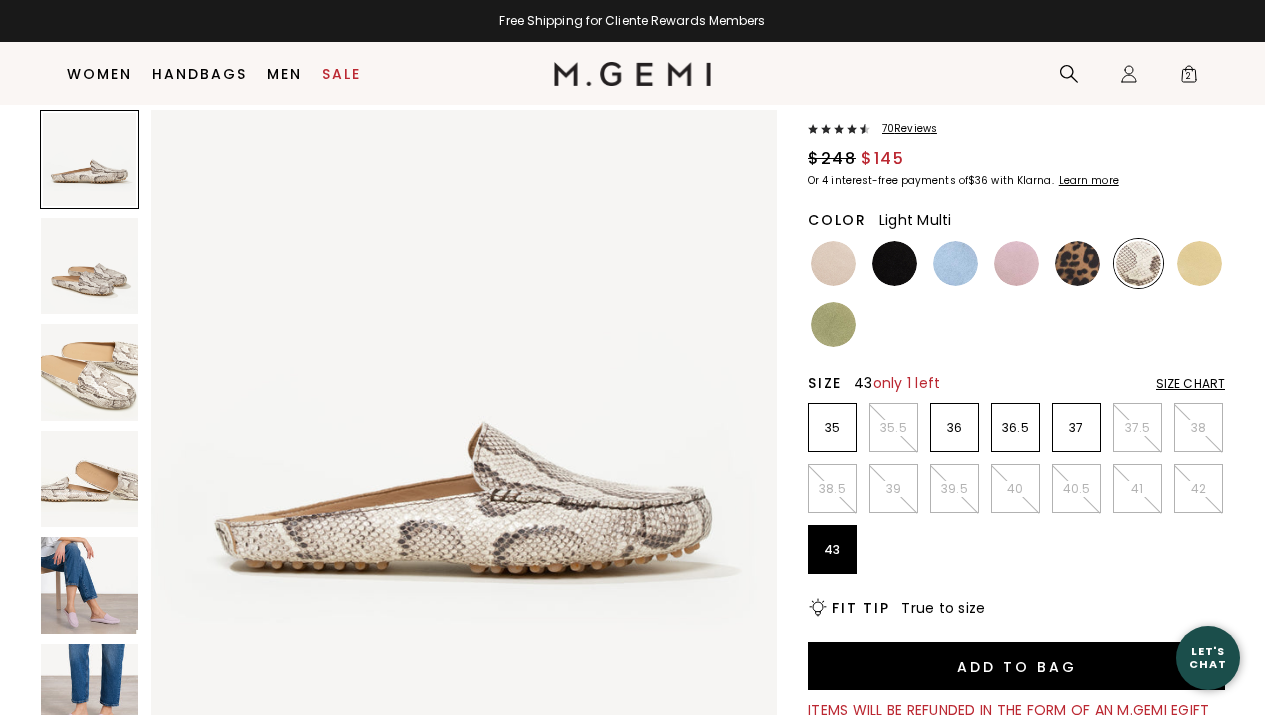 click on "Size Chart" at bounding box center (1190, 384) 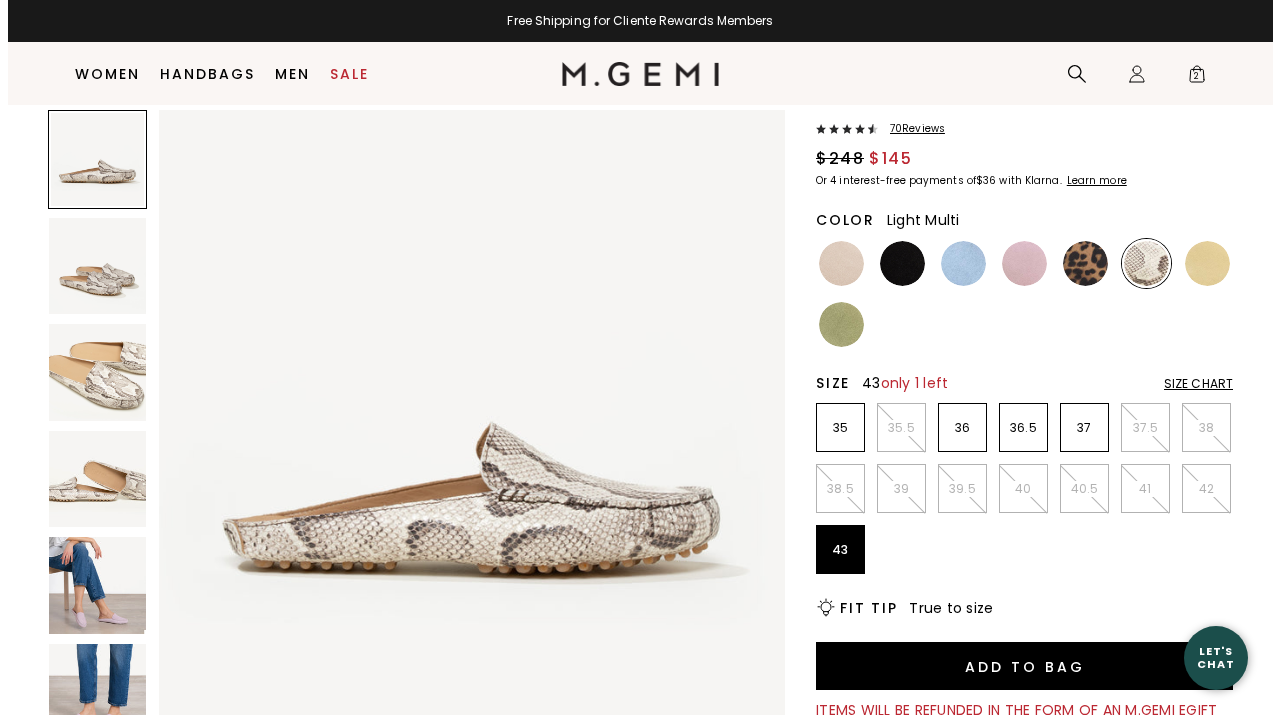 scroll, scrollTop: 0, scrollLeft: 0, axis: both 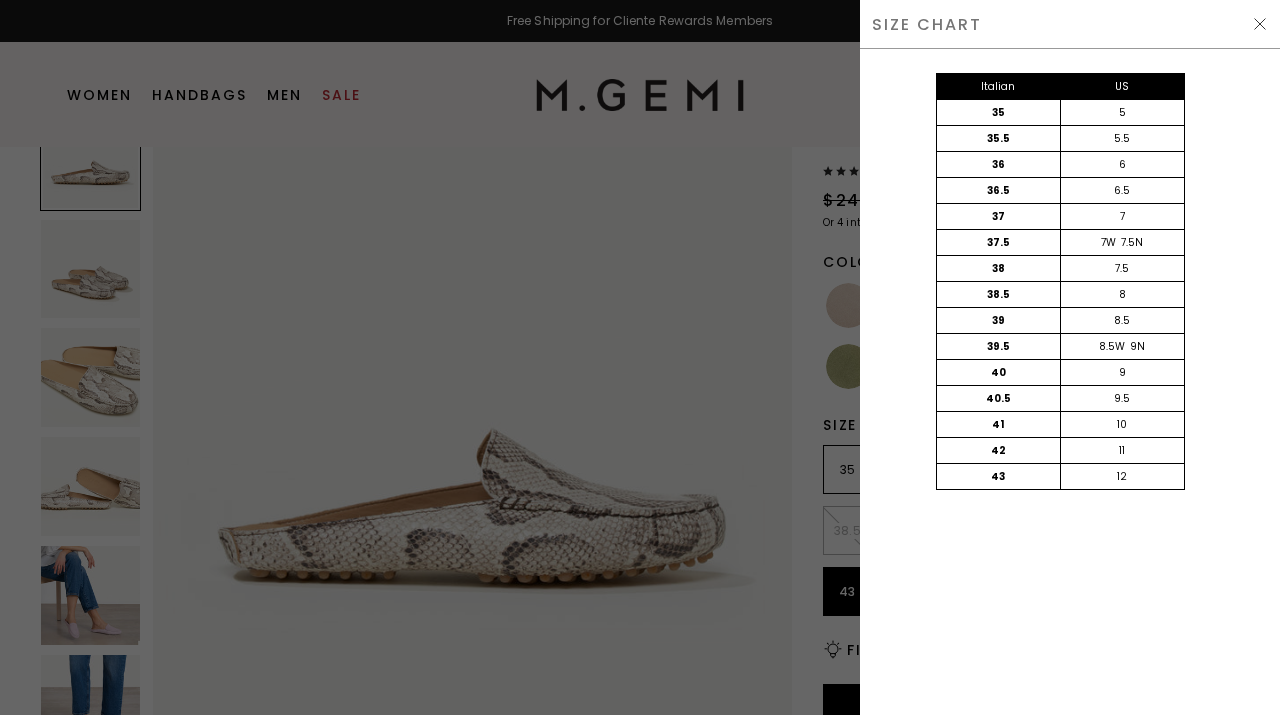 click at bounding box center [1260, 24] 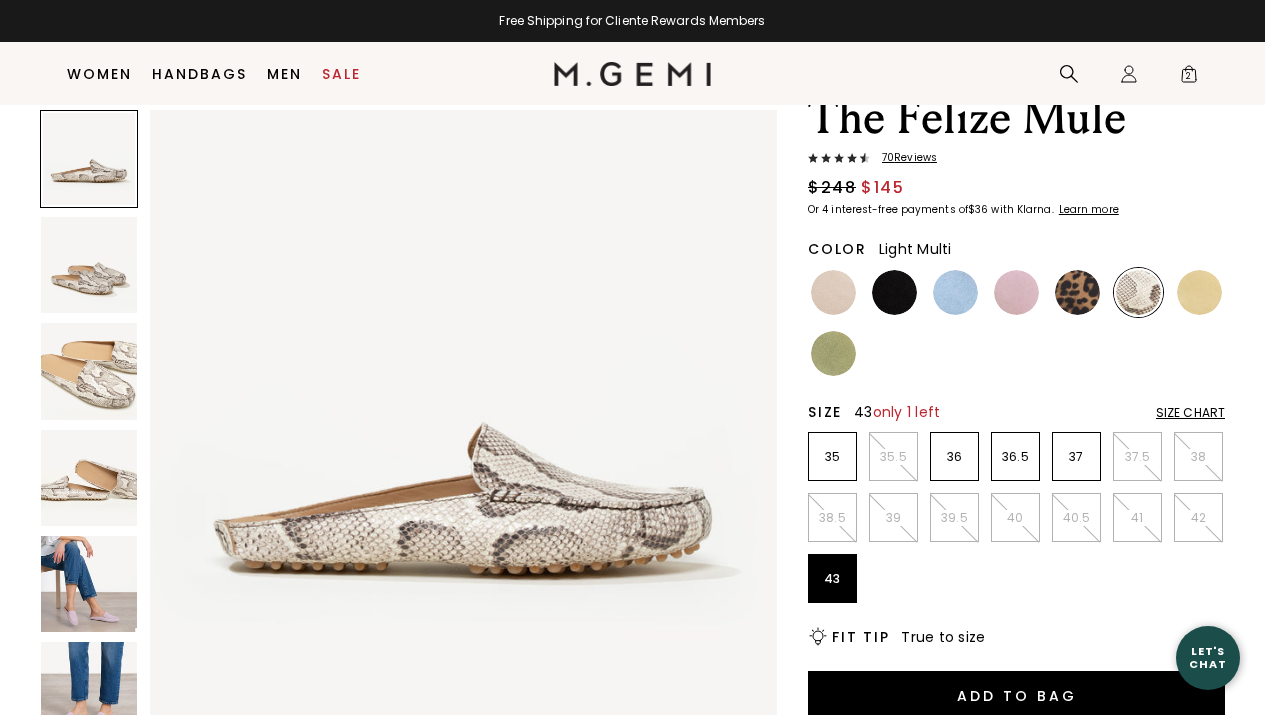 scroll, scrollTop: 74, scrollLeft: 0, axis: vertical 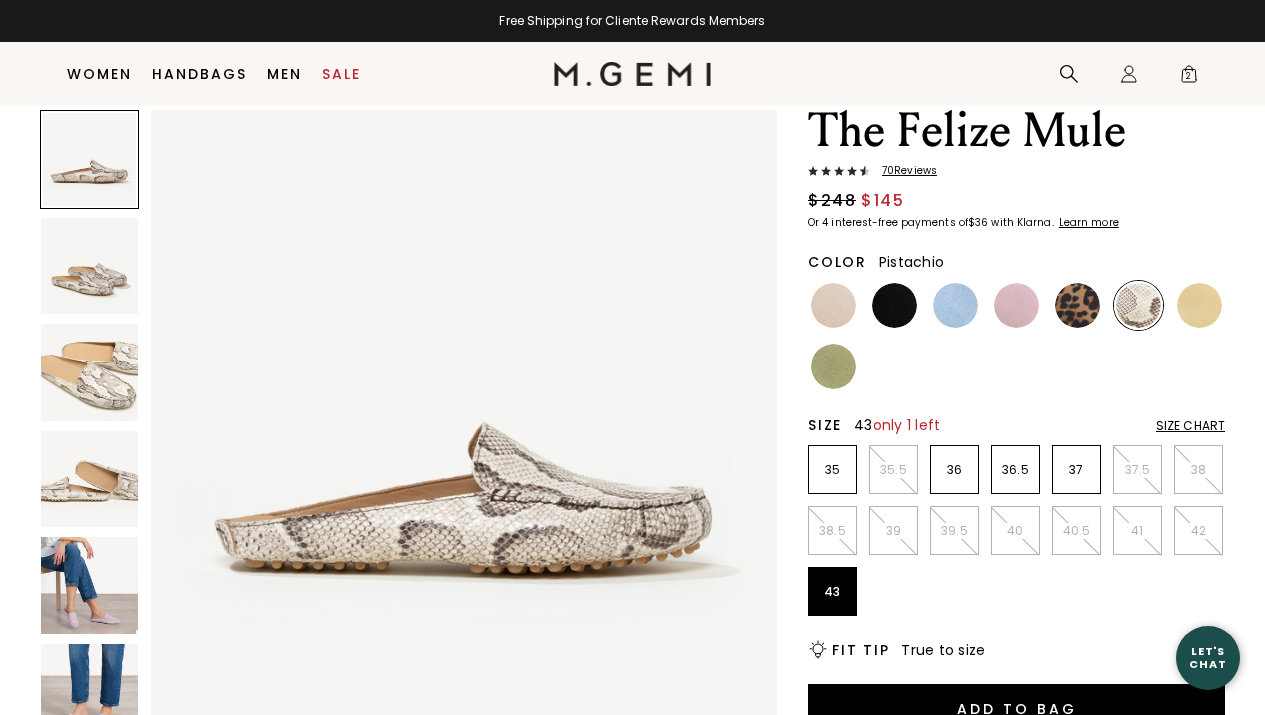 click at bounding box center [833, 366] 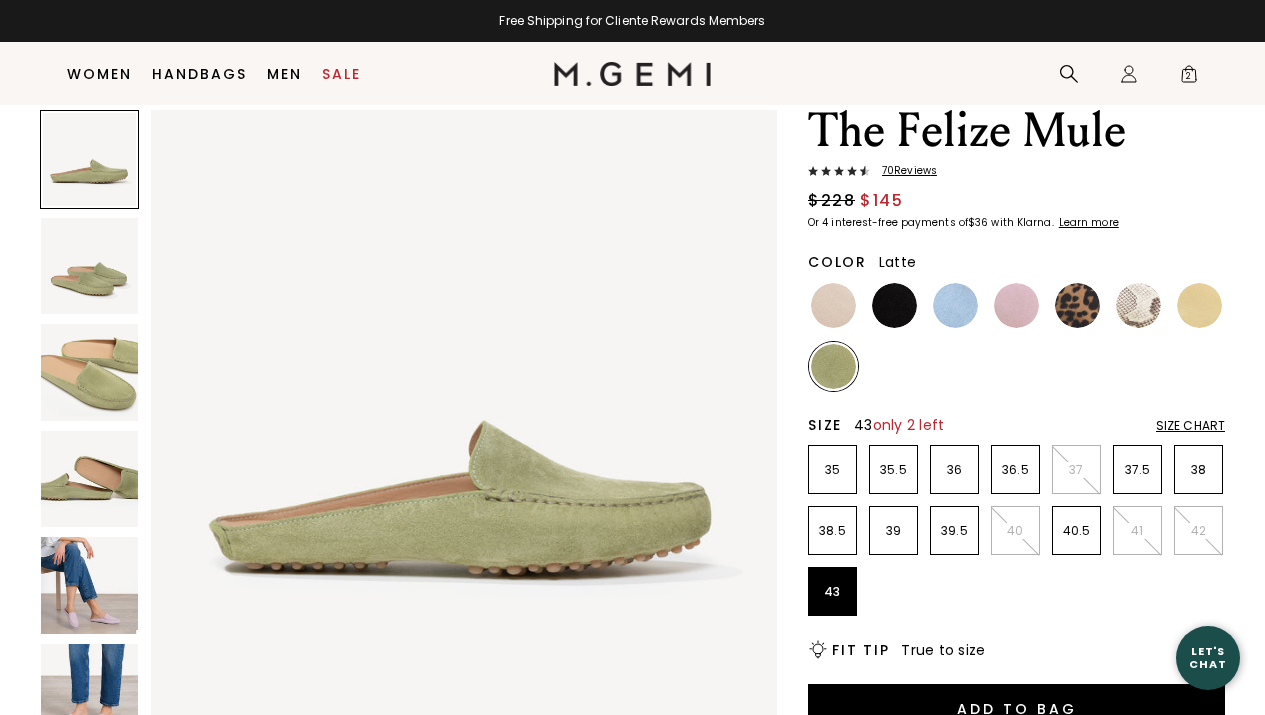 click at bounding box center [833, 305] 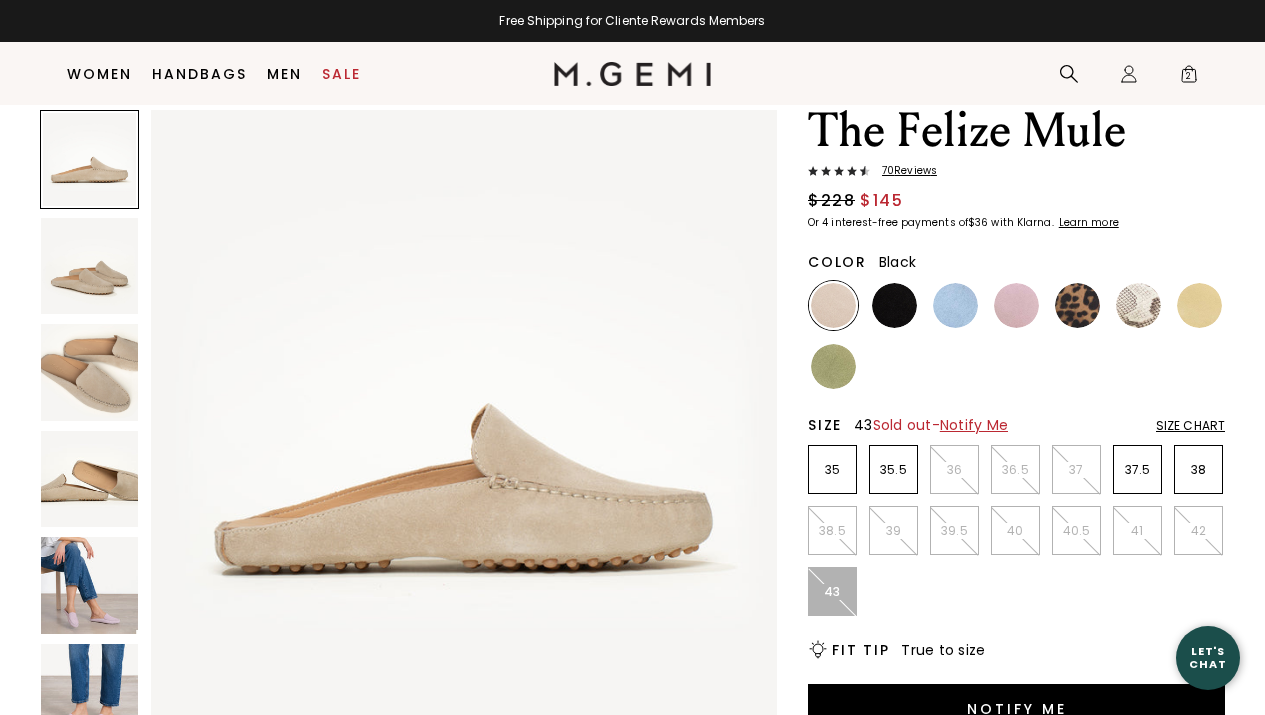 click at bounding box center (894, 305) 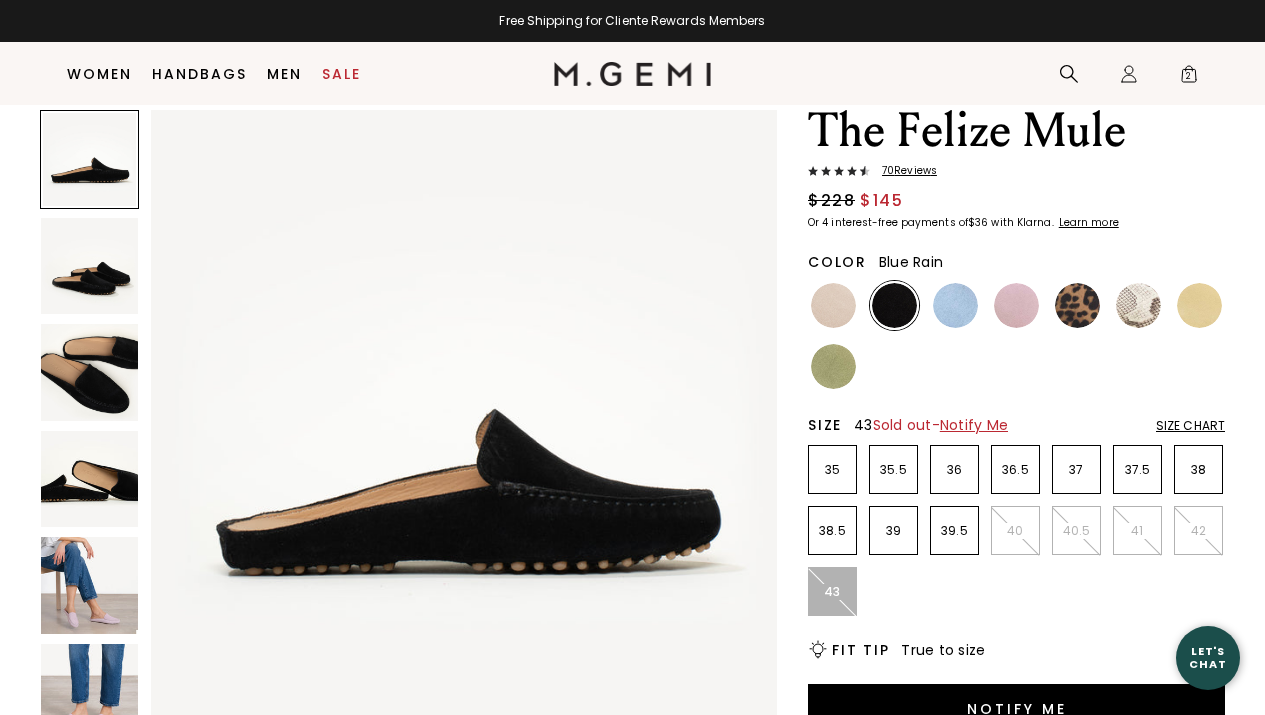 click at bounding box center (955, 305) 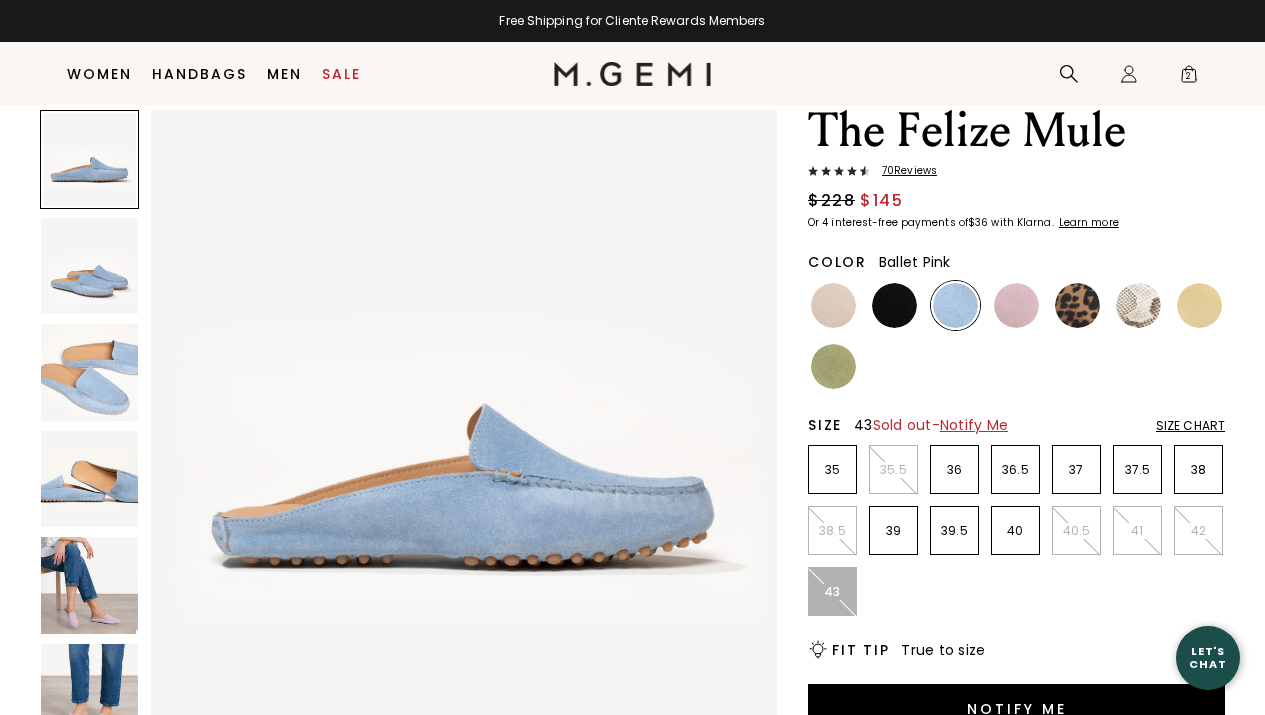 click at bounding box center (1016, 305) 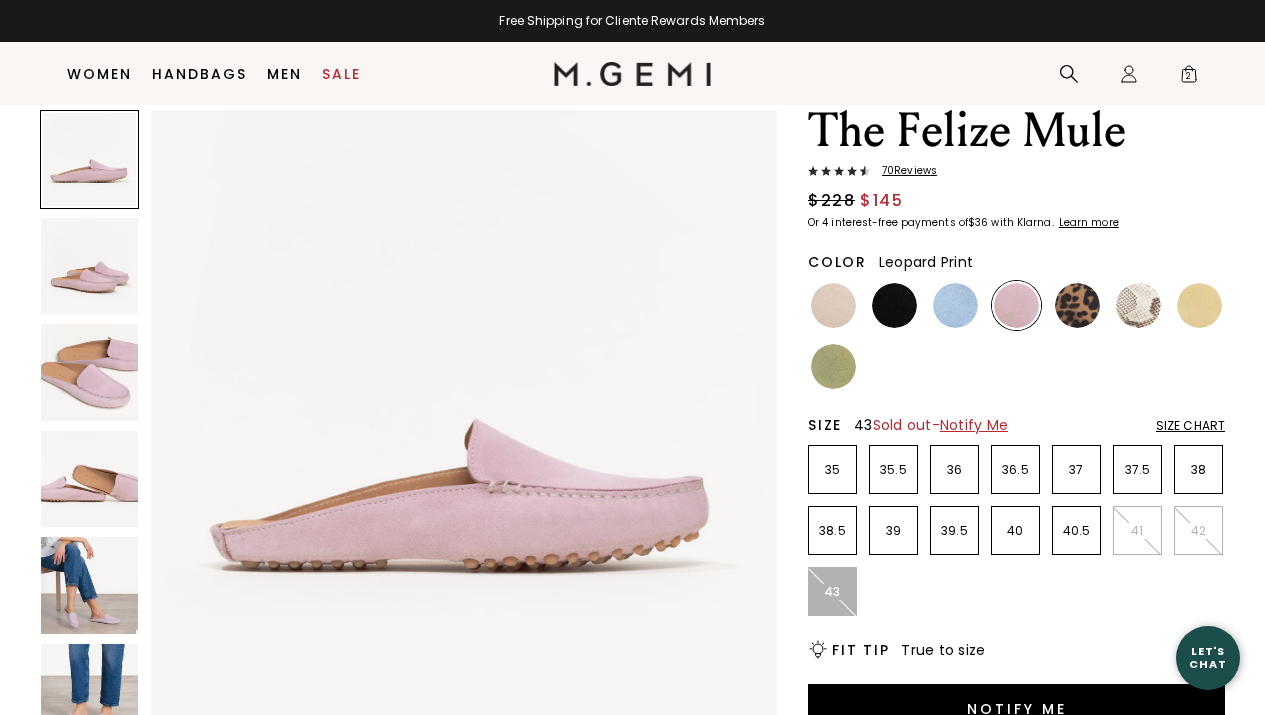 click at bounding box center [1077, 305] 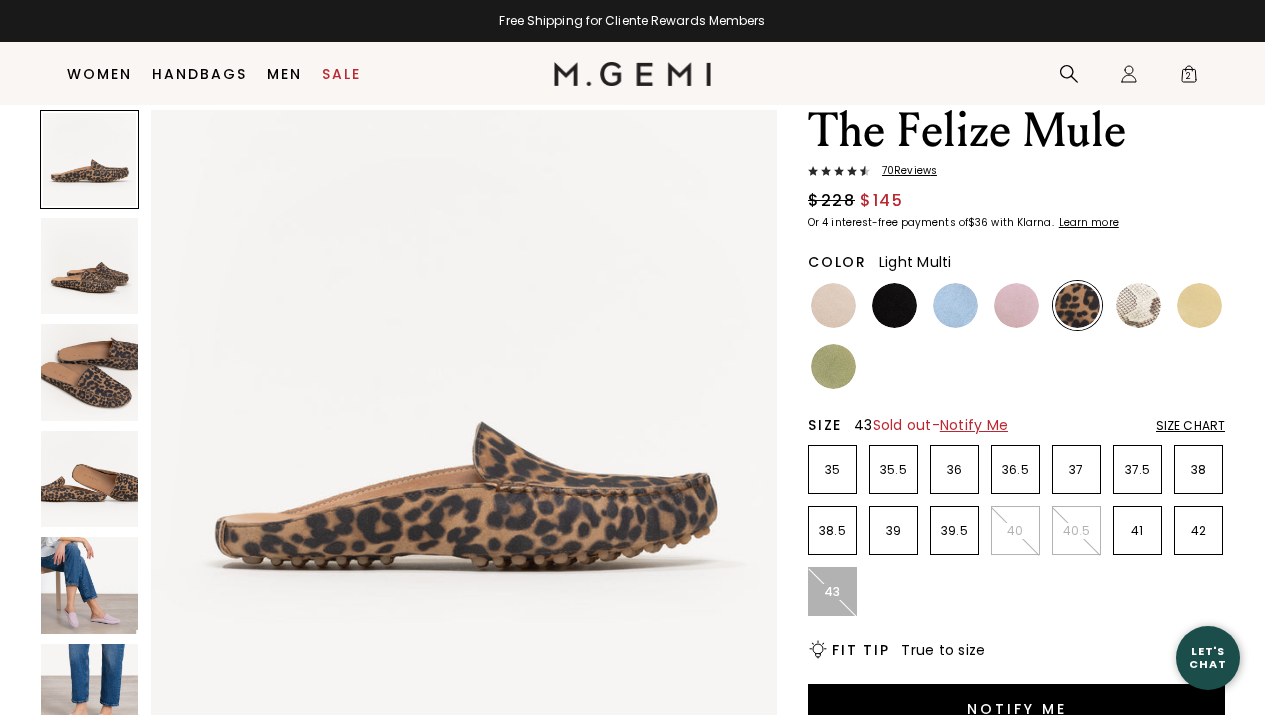 click at bounding box center [1138, 305] 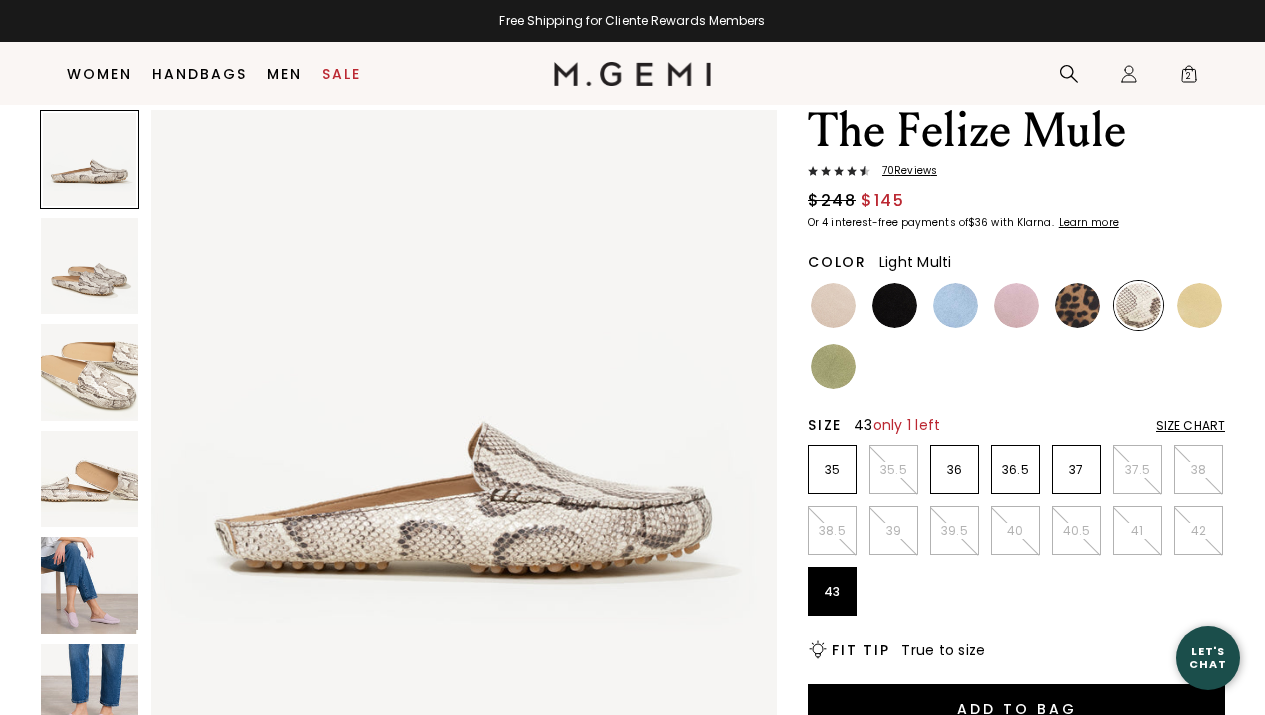 click on "Size Chart" at bounding box center (1190, 426) 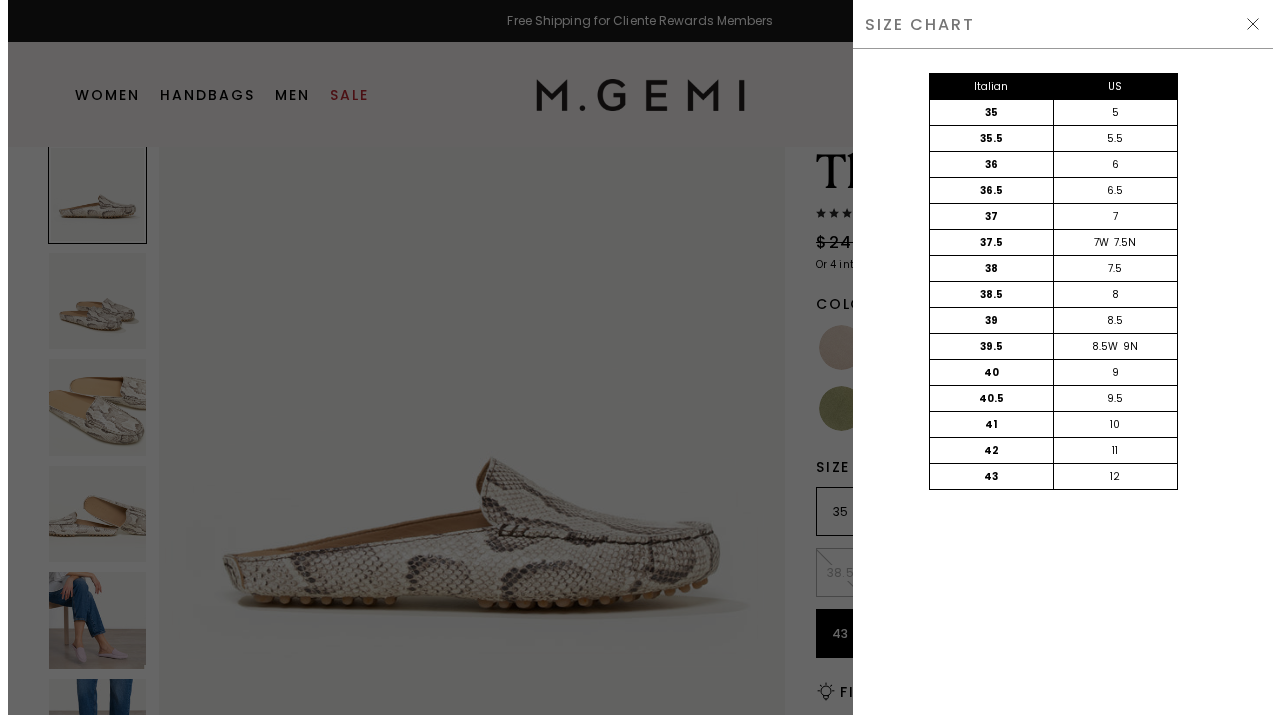 scroll, scrollTop: 0, scrollLeft: 0, axis: both 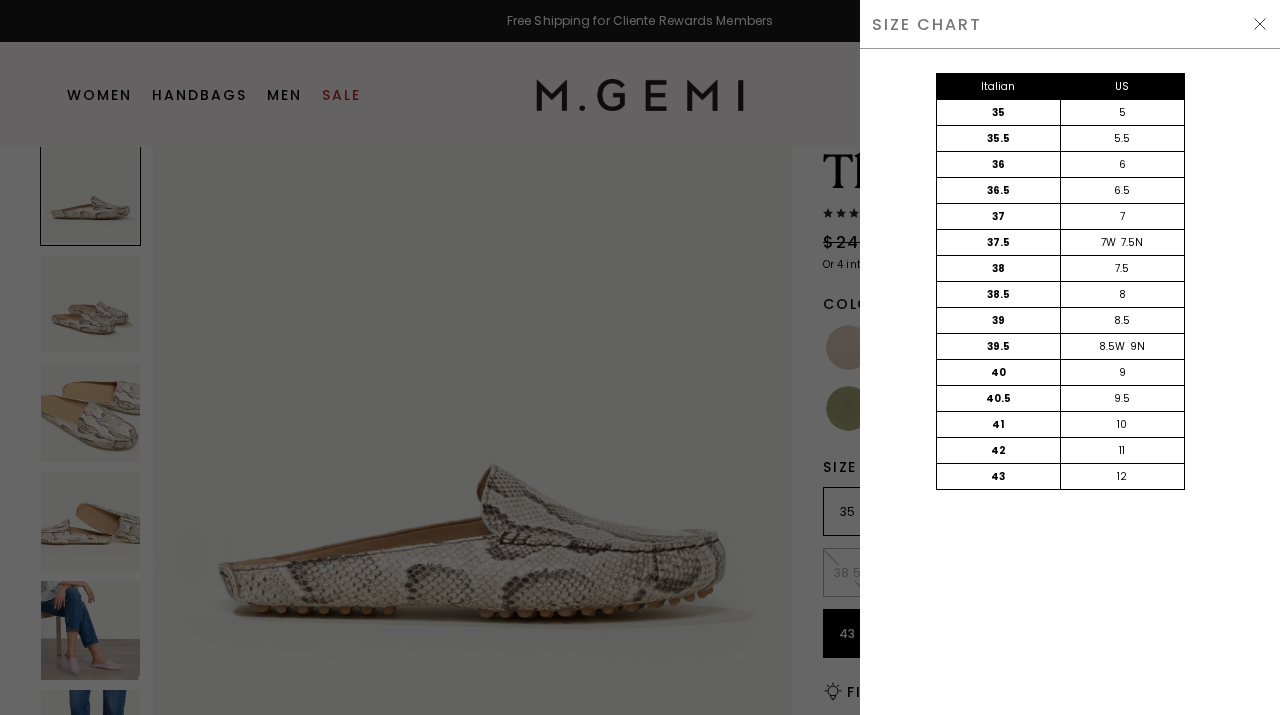 click on "Italian US 35 5 35.5 5.5 36 6 36.5 6.5 37 7 37.5 7W 7.5N 38 7.5 38.5 8 39 8.5 39.5 8.5W 9N 40 9 40.5 9.5 41 10 42 11 43 12" at bounding box center (1070, 382) 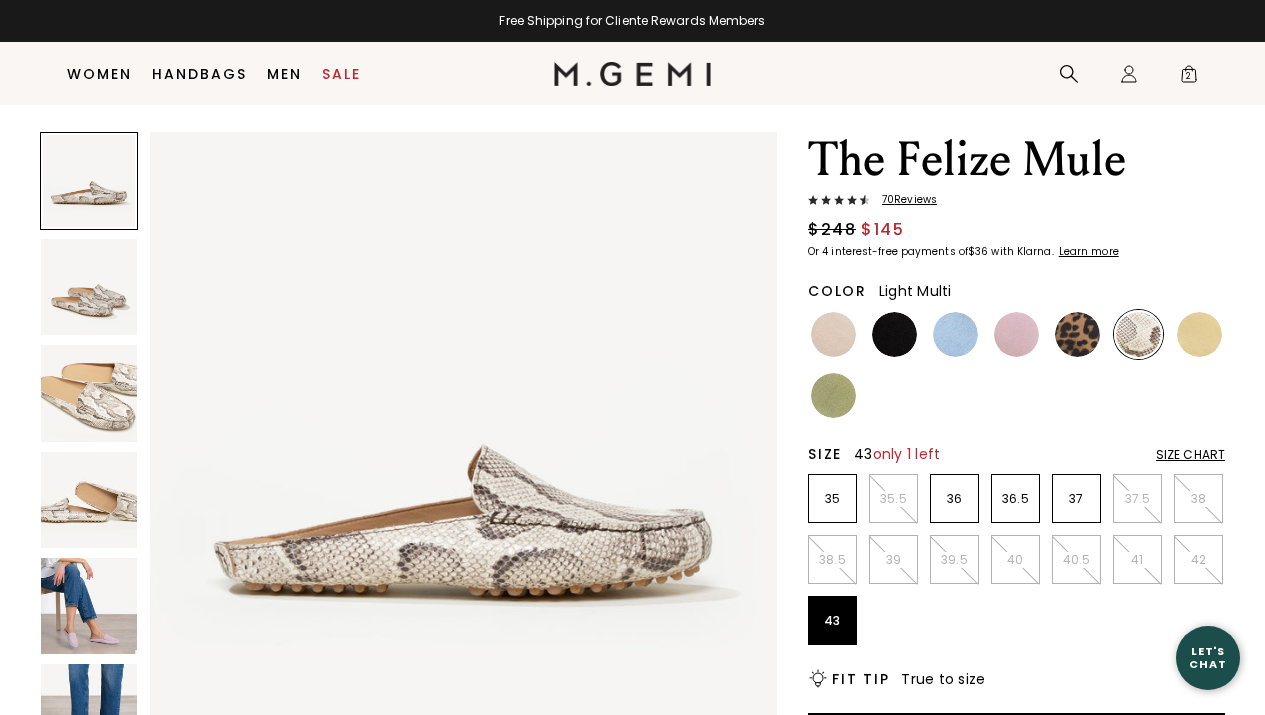scroll, scrollTop: 32, scrollLeft: 0, axis: vertical 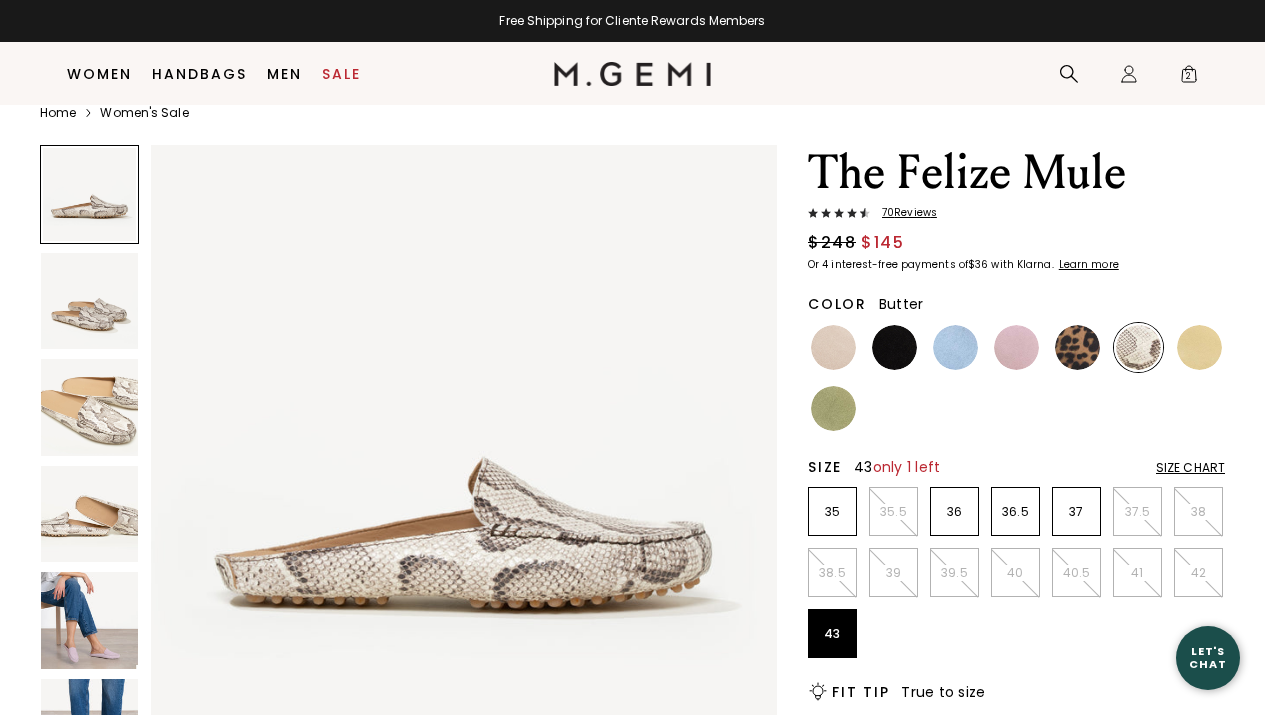 click at bounding box center (1199, 347) 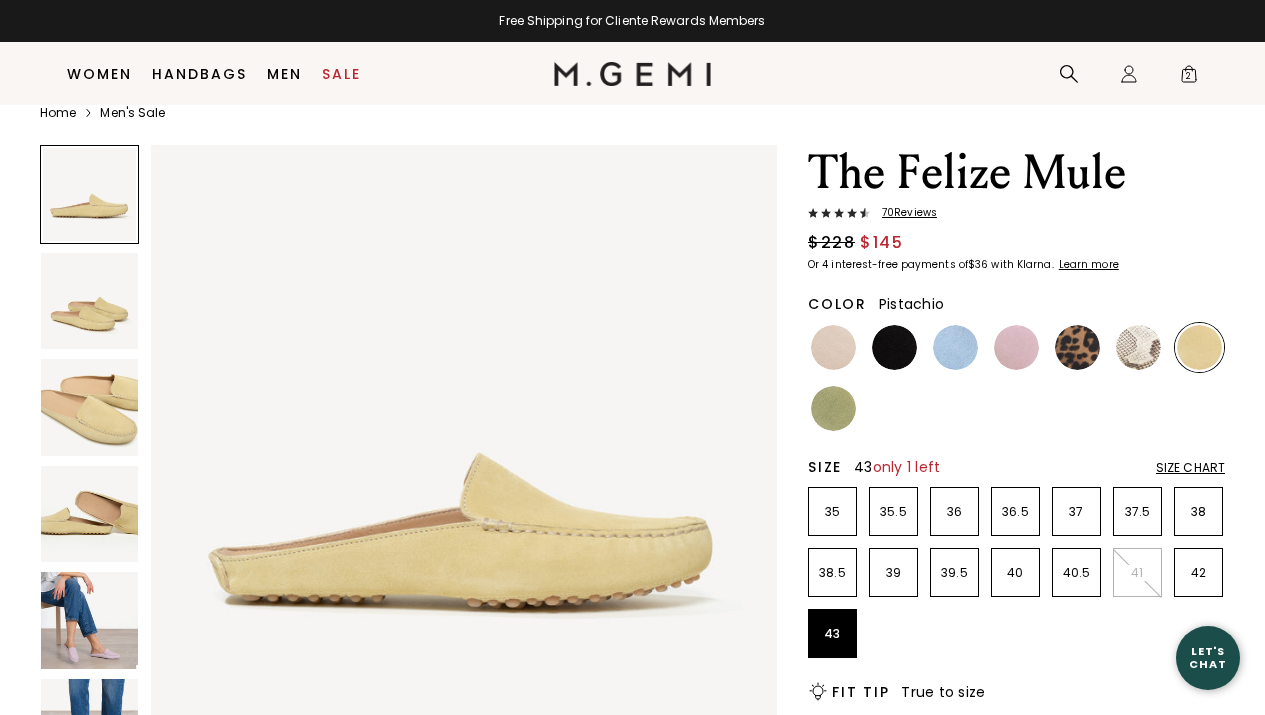 click at bounding box center [833, 408] 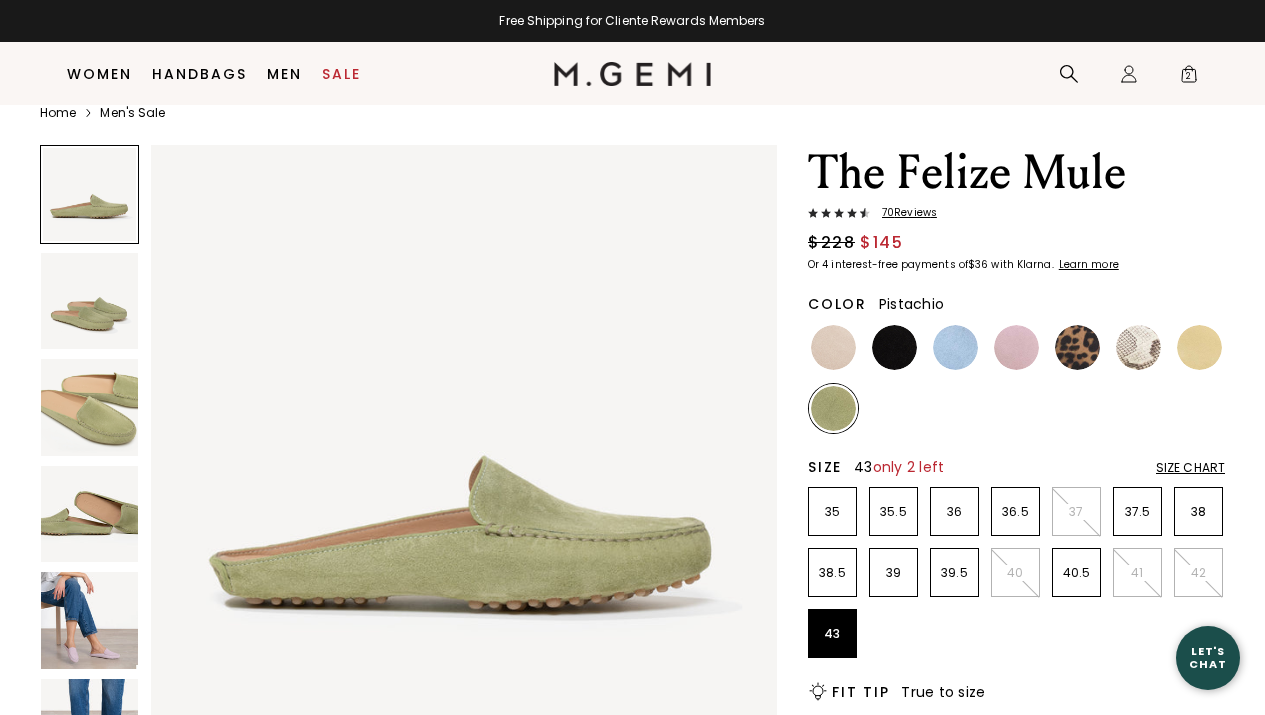 click at bounding box center [89, 514] 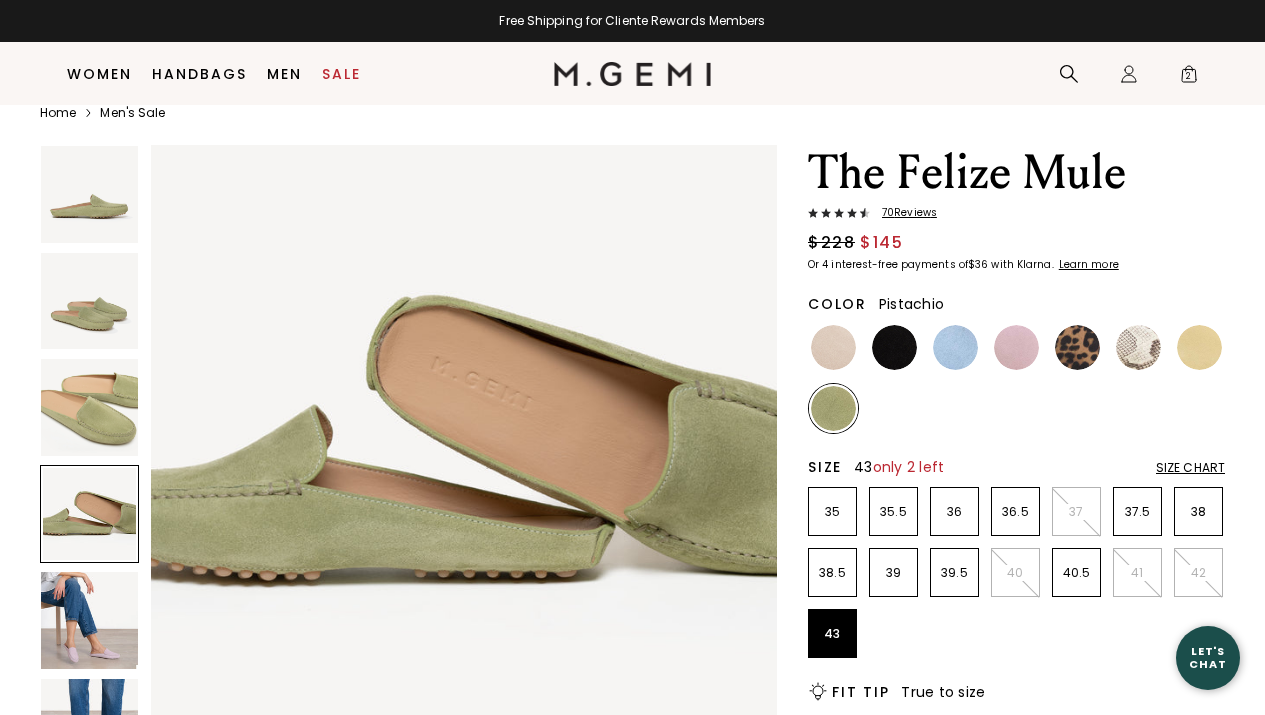 scroll, scrollTop: 1954, scrollLeft: 0, axis: vertical 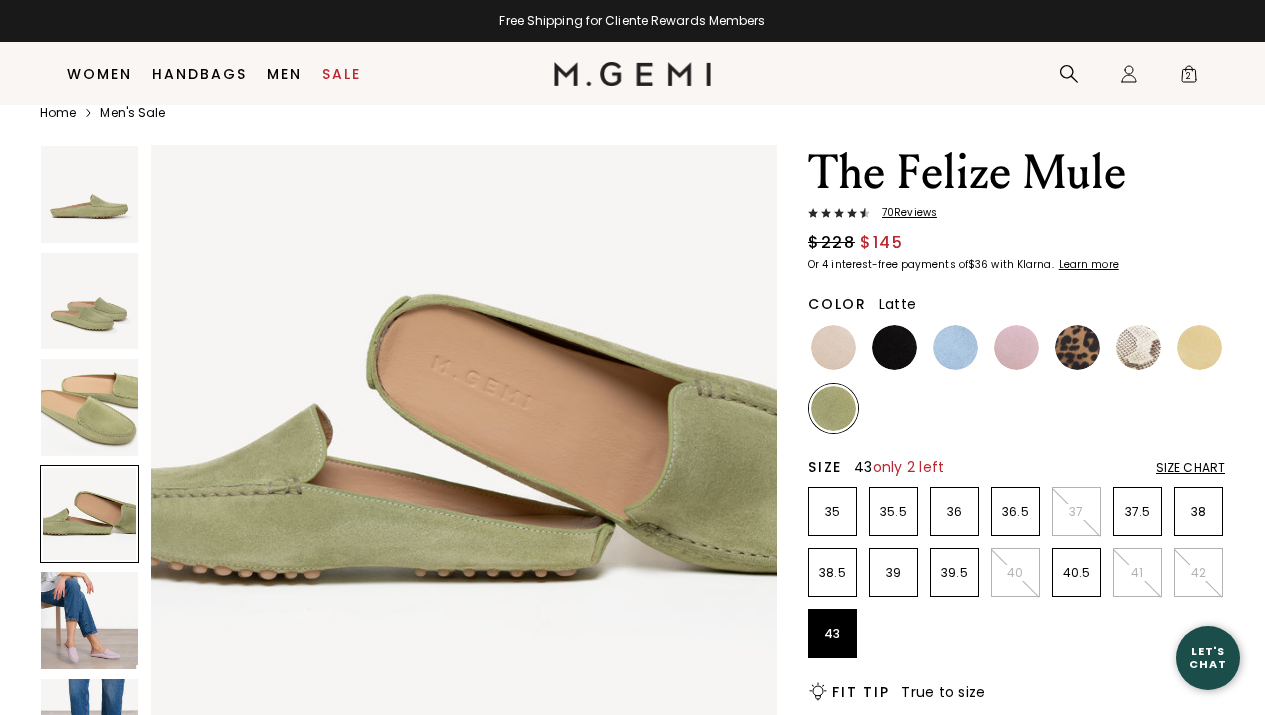 click at bounding box center [833, 347] 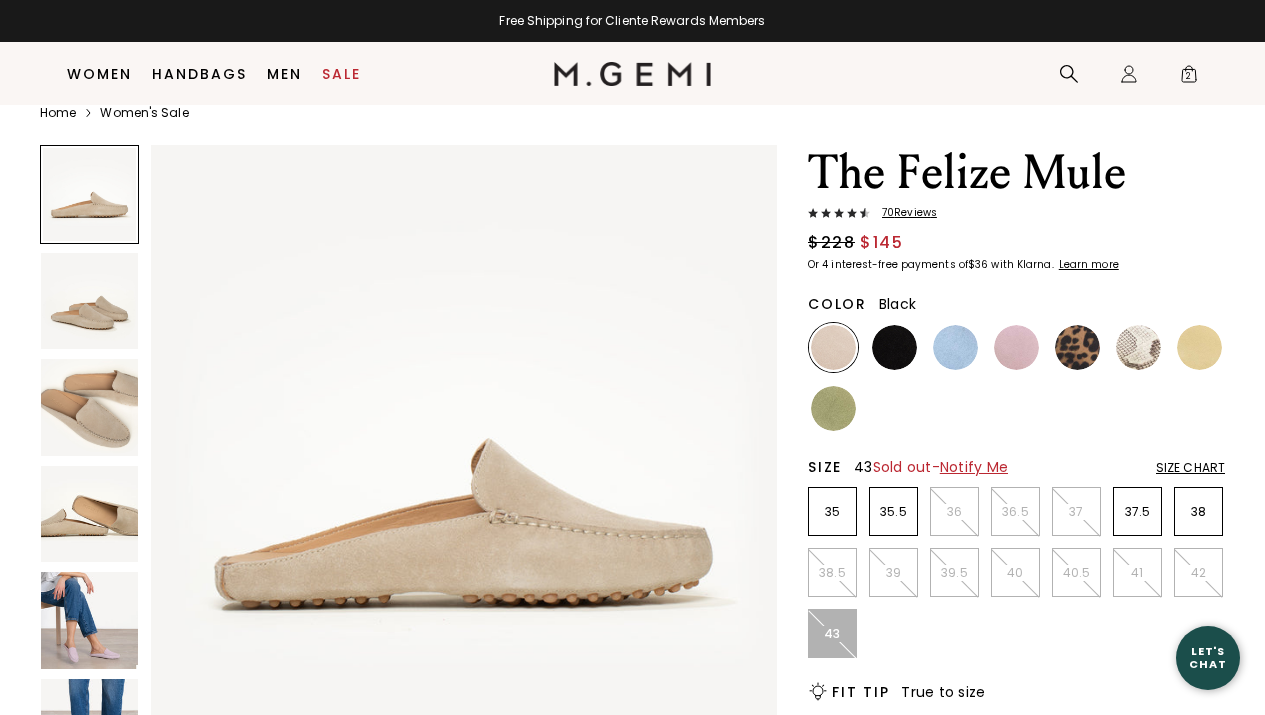 click at bounding box center [894, 347] 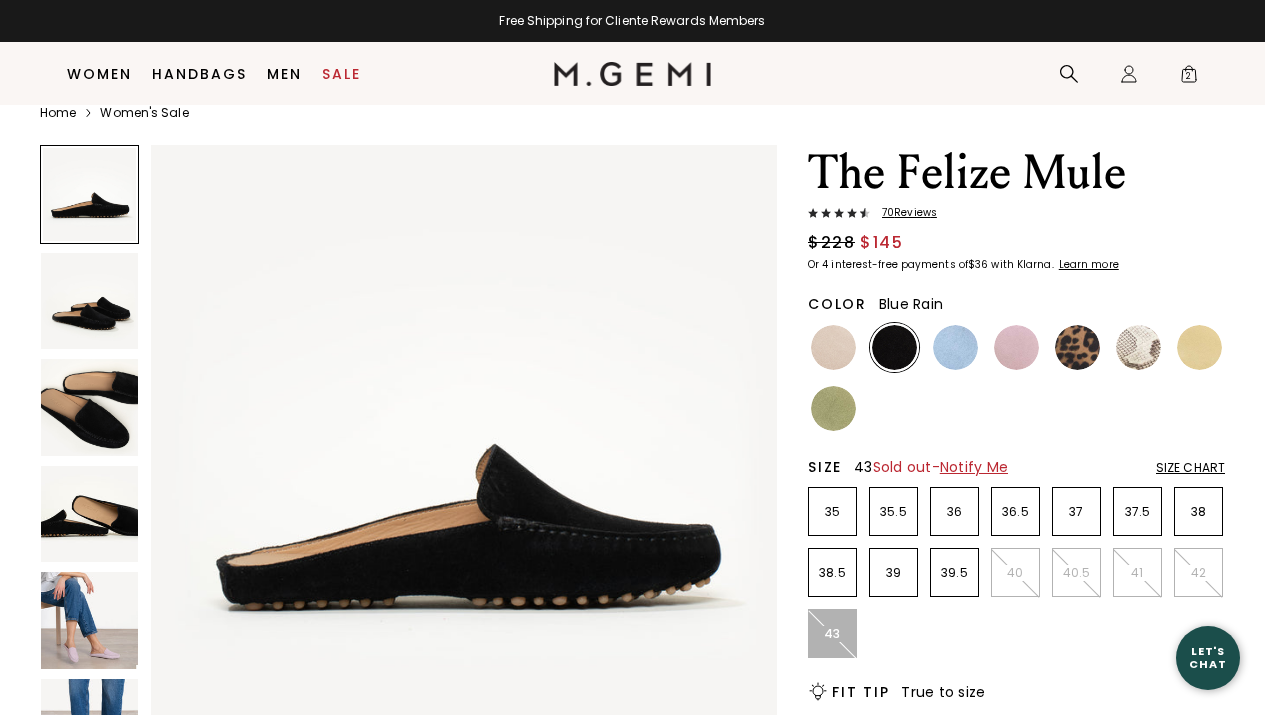 click at bounding box center [955, 347] 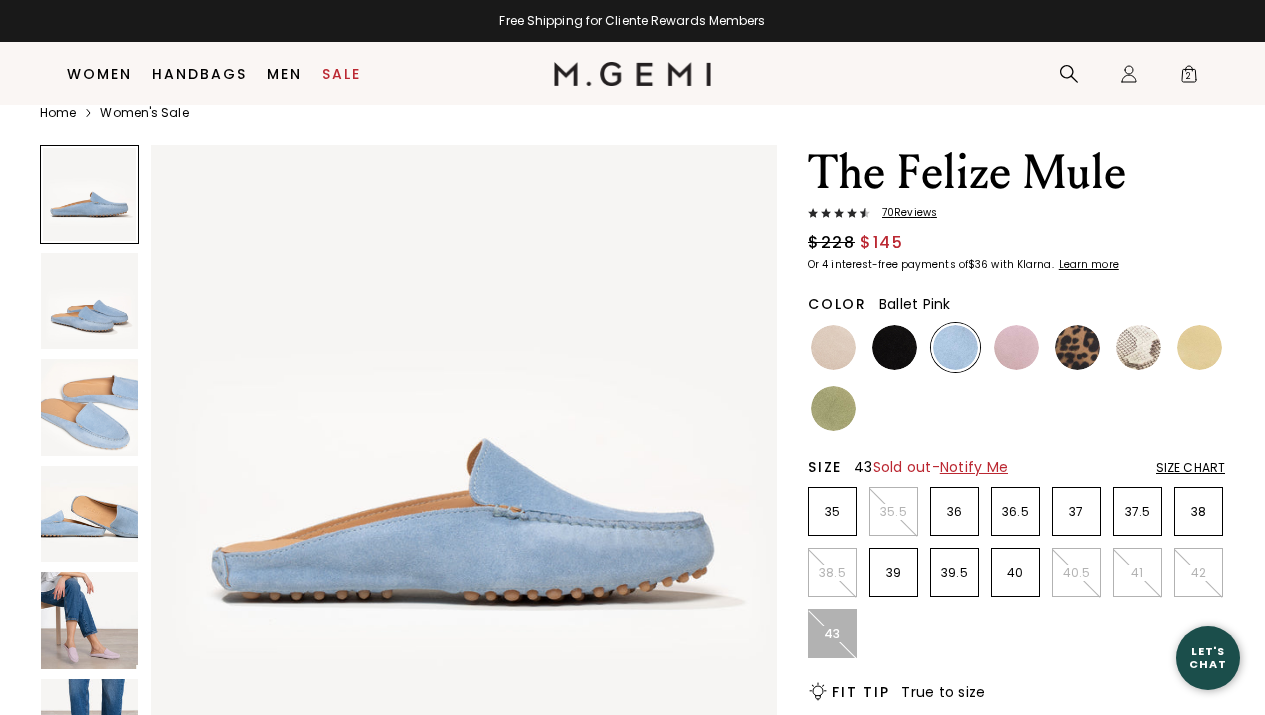 click at bounding box center (1016, 347) 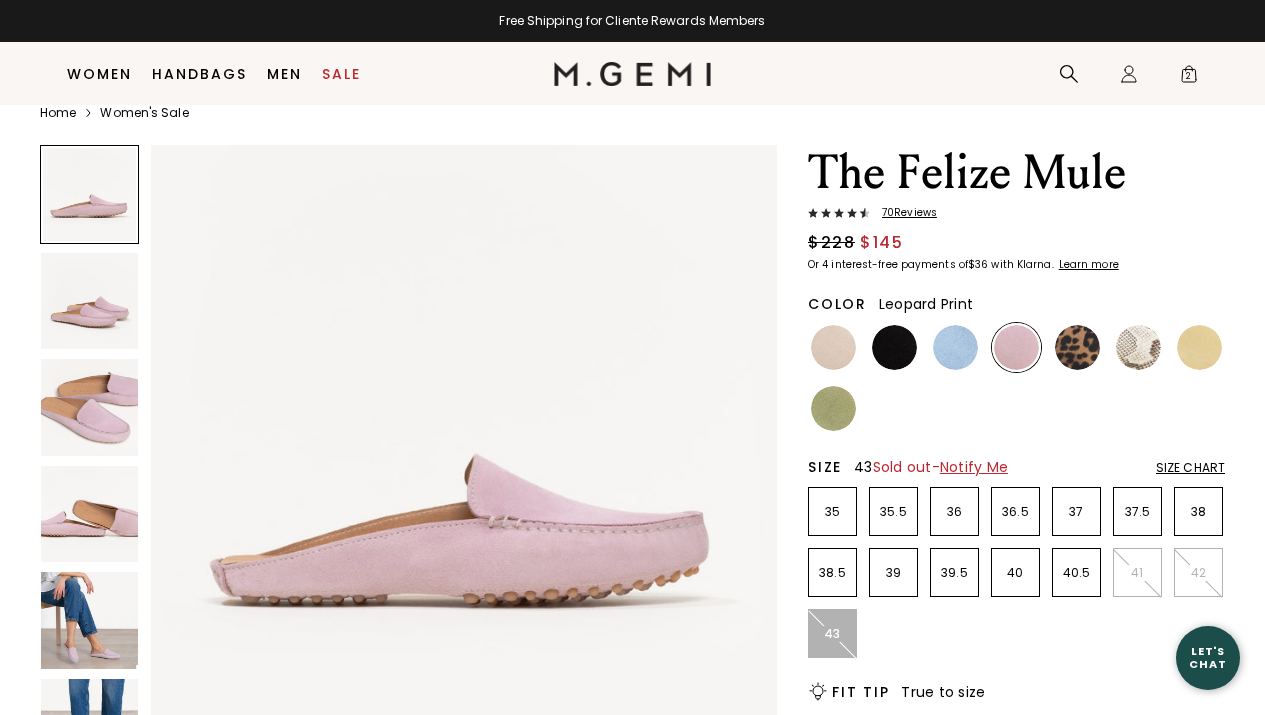click at bounding box center (1077, 347) 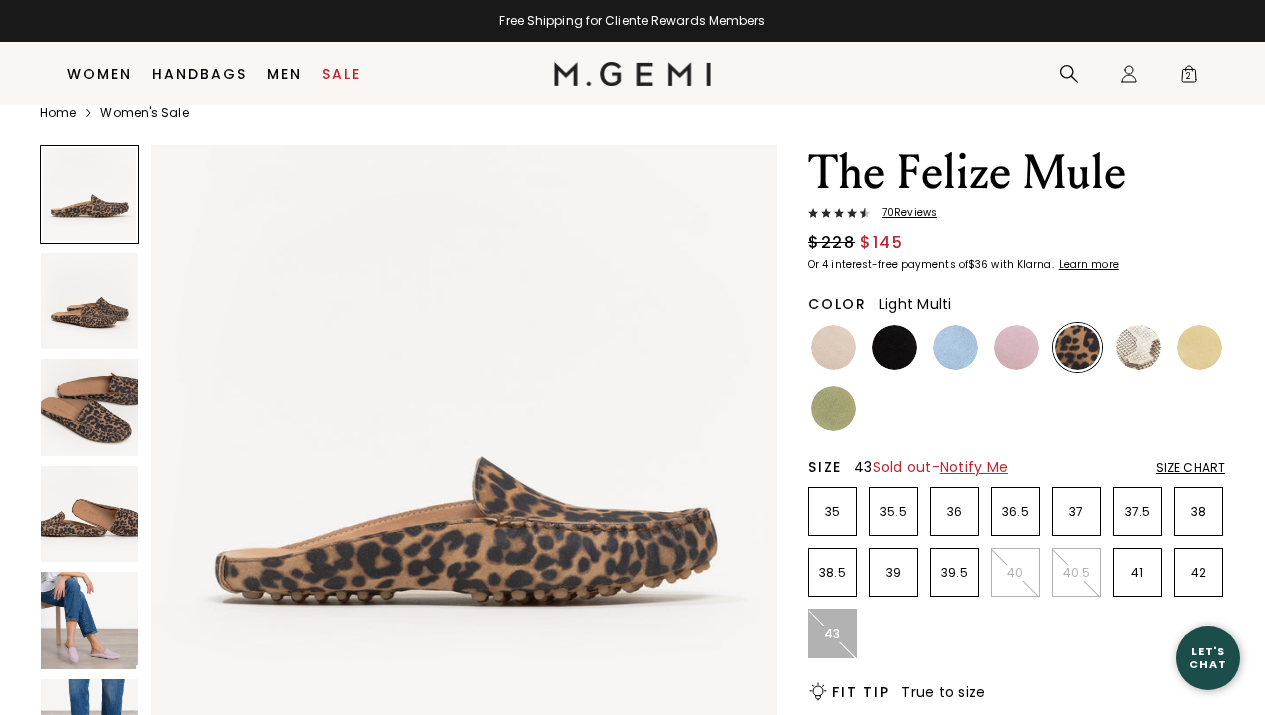 click at bounding box center [1138, 347] 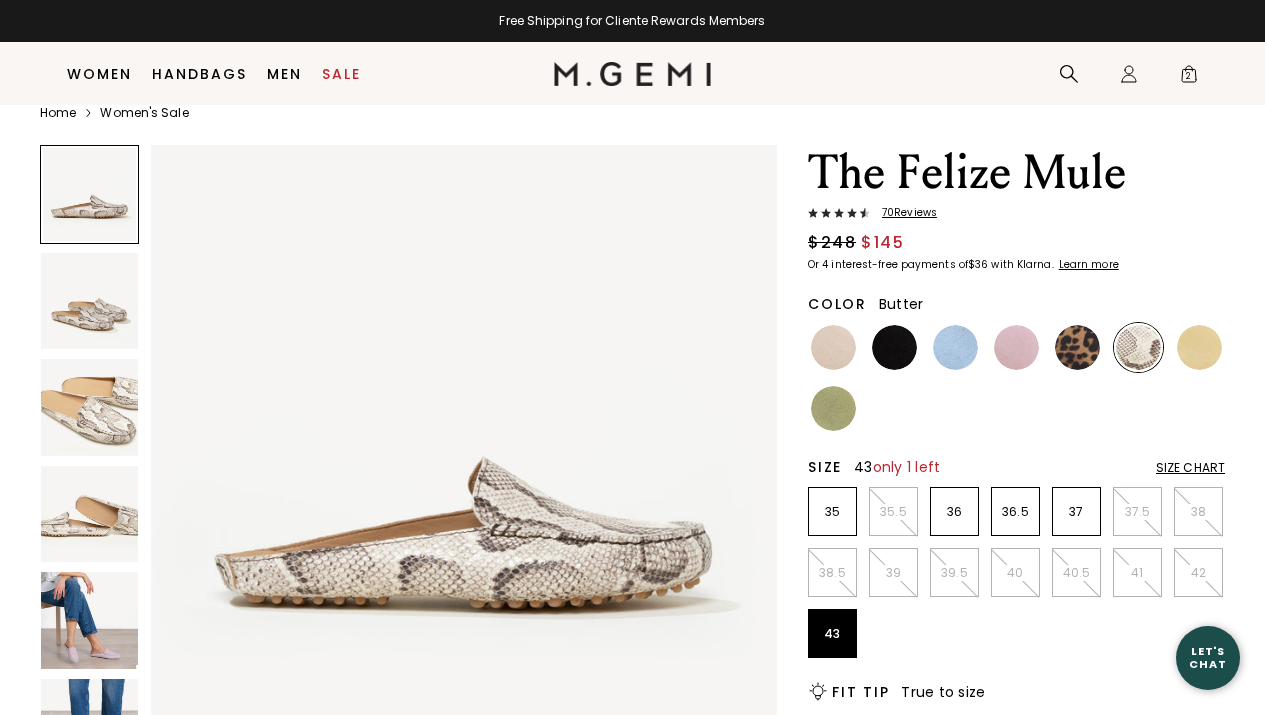 click at bounding box center [1199, 347] 